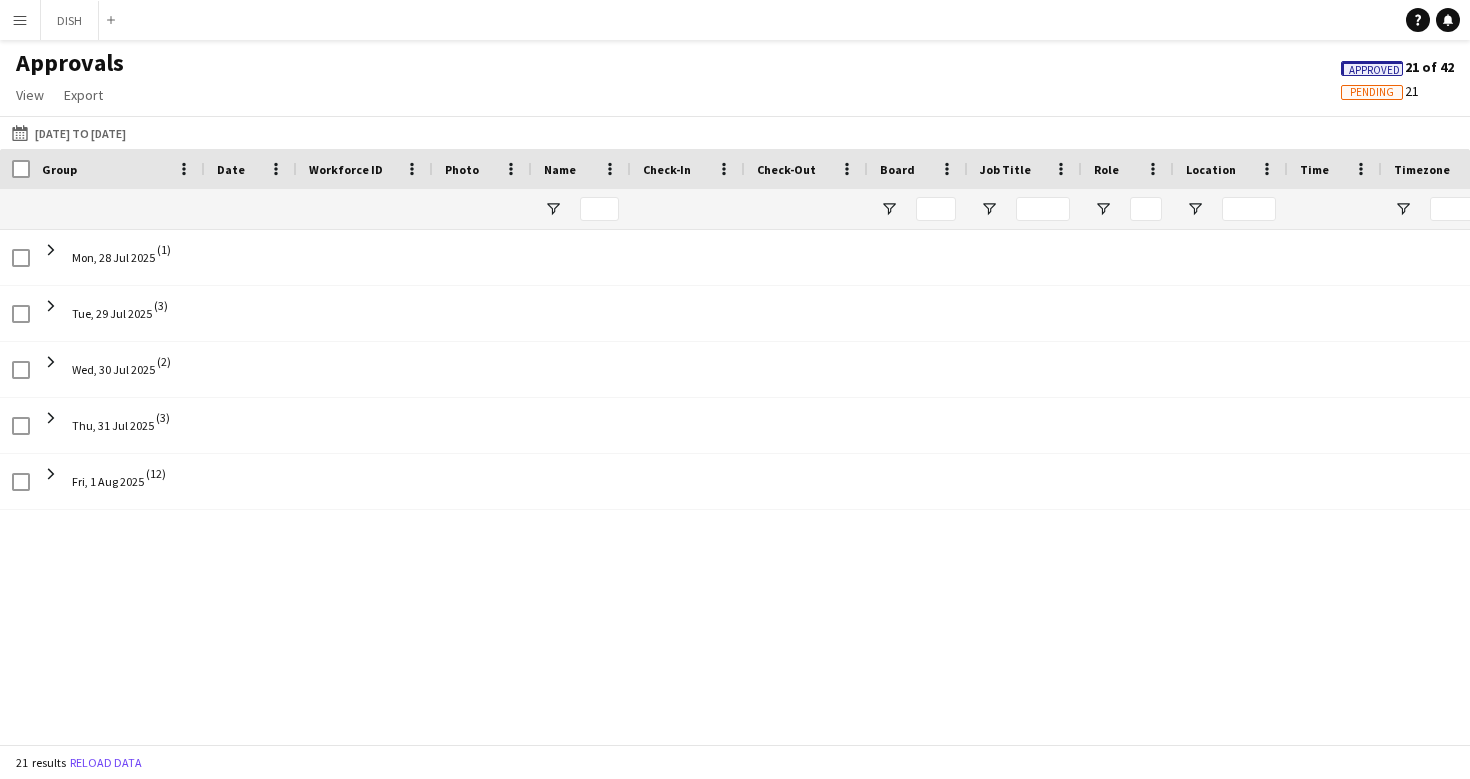 scroll, scrollTop: 0, scrollLeft: 0, axis: both 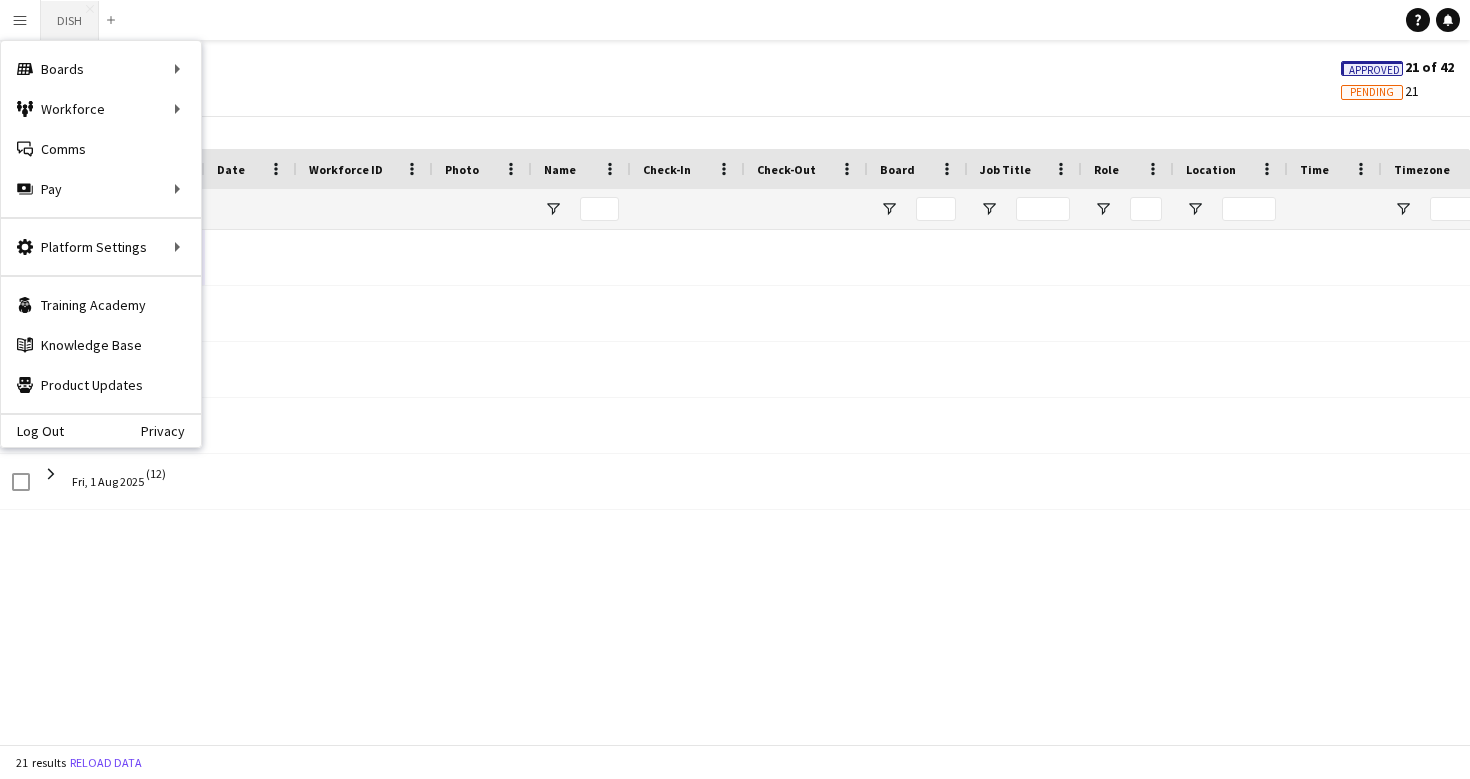 click on "DISH
Close" at bounding box center [70, 20] 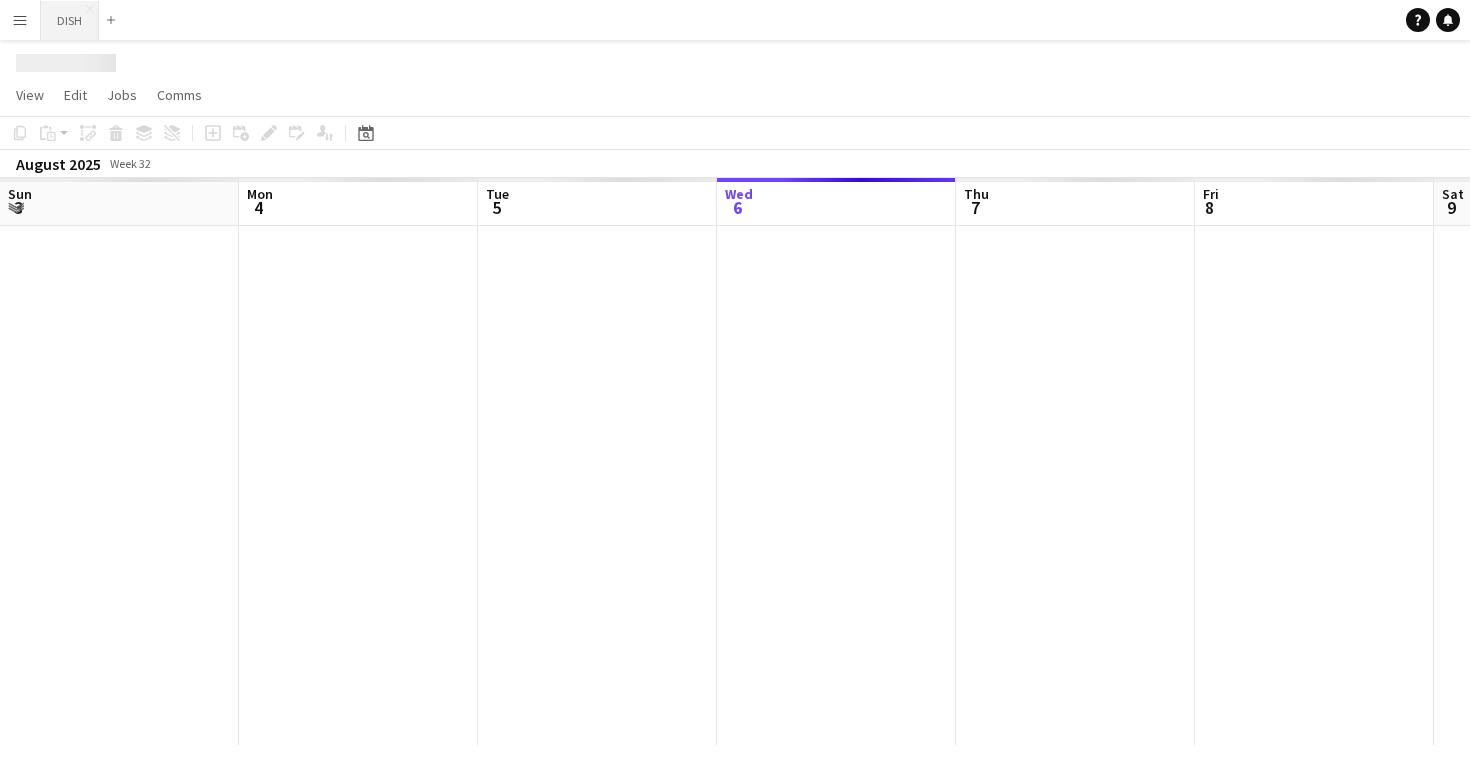 scroll, scrollTop: 0, scrollLeft: 478, axis: horizontal 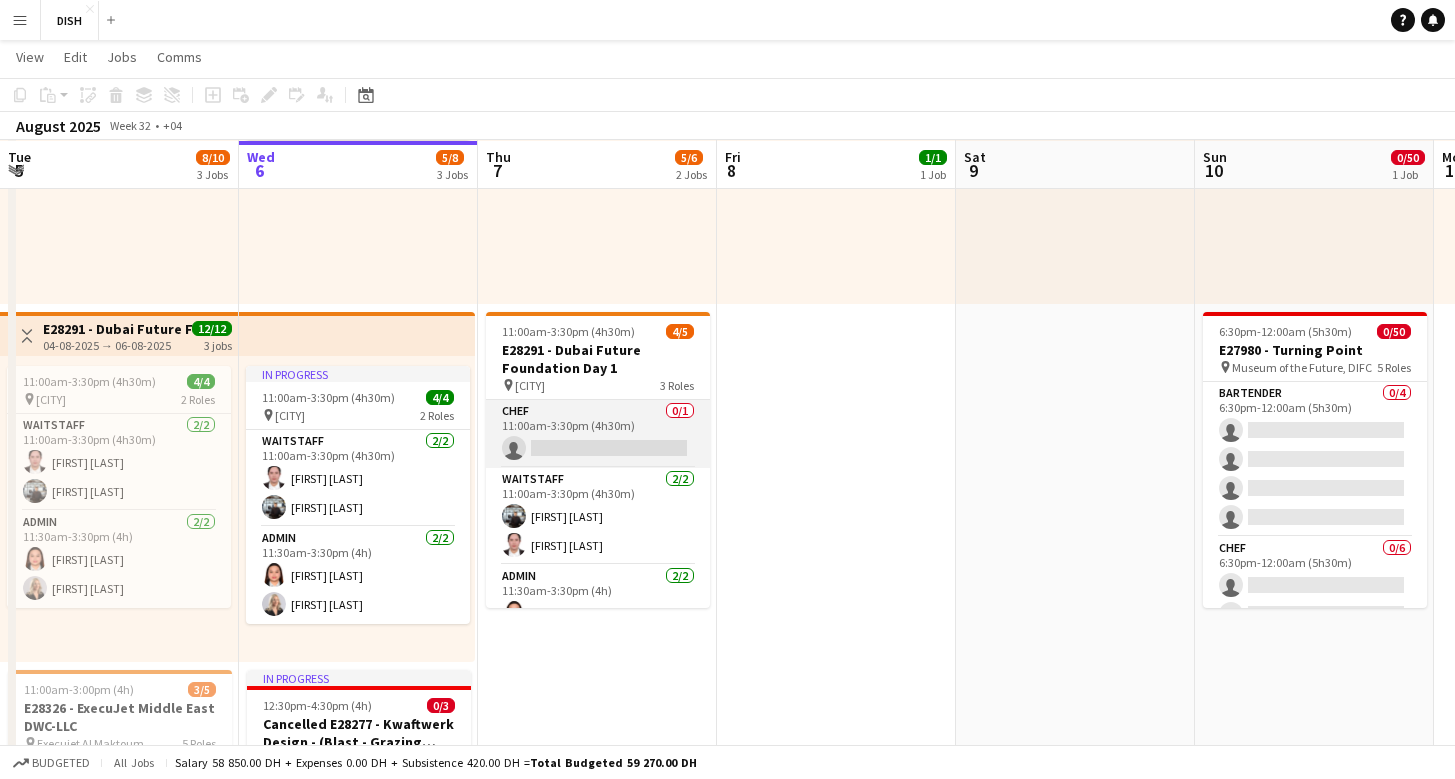 click on "Chef   0/1   11:00am-3:30pm (4h30m)
single-neutral-actions" at bounding box center [598, 434] 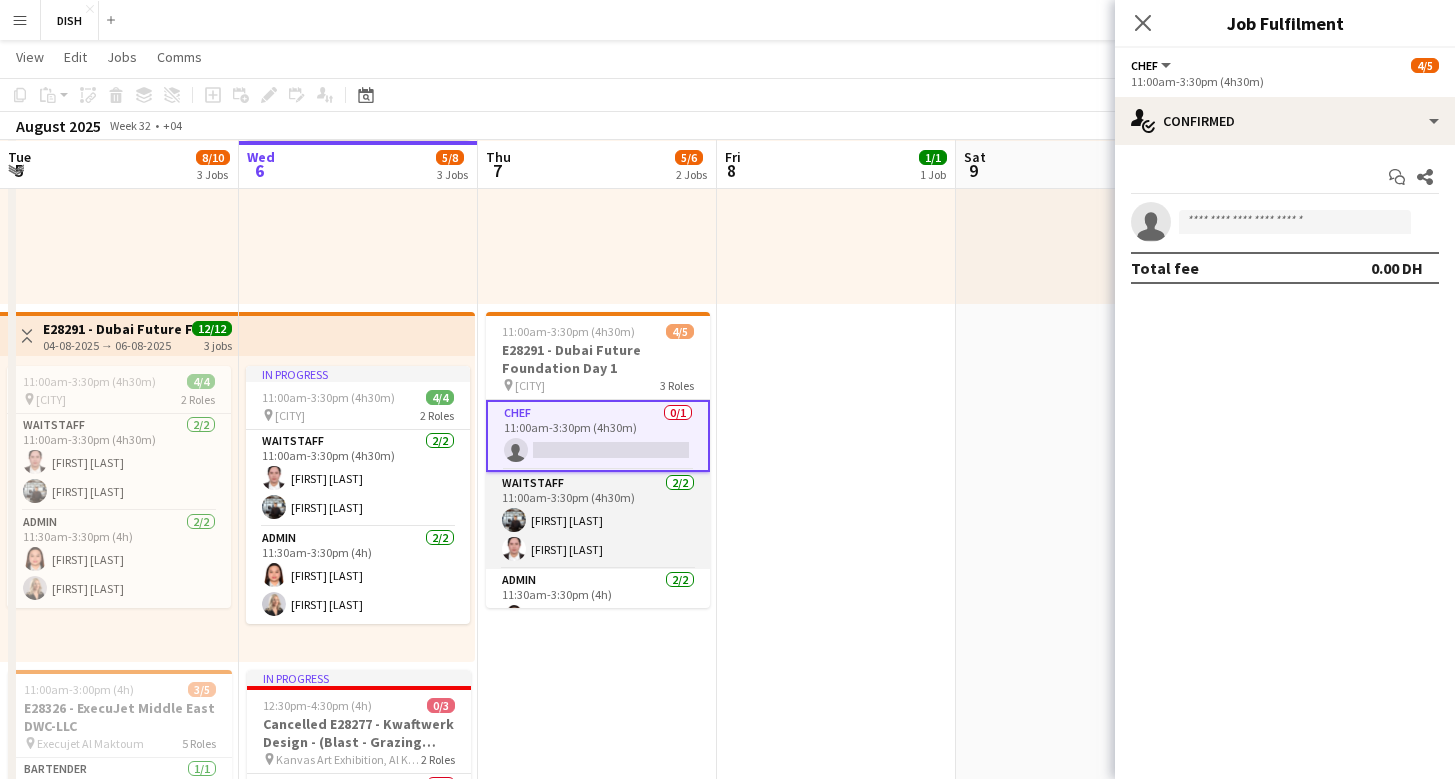click on "Waitstaff   2/2   [TIME]-[TIME] ([DURATION])
[FIRST] [LAST] [FIRST] [LAST]" at bounding box center (598, 520) 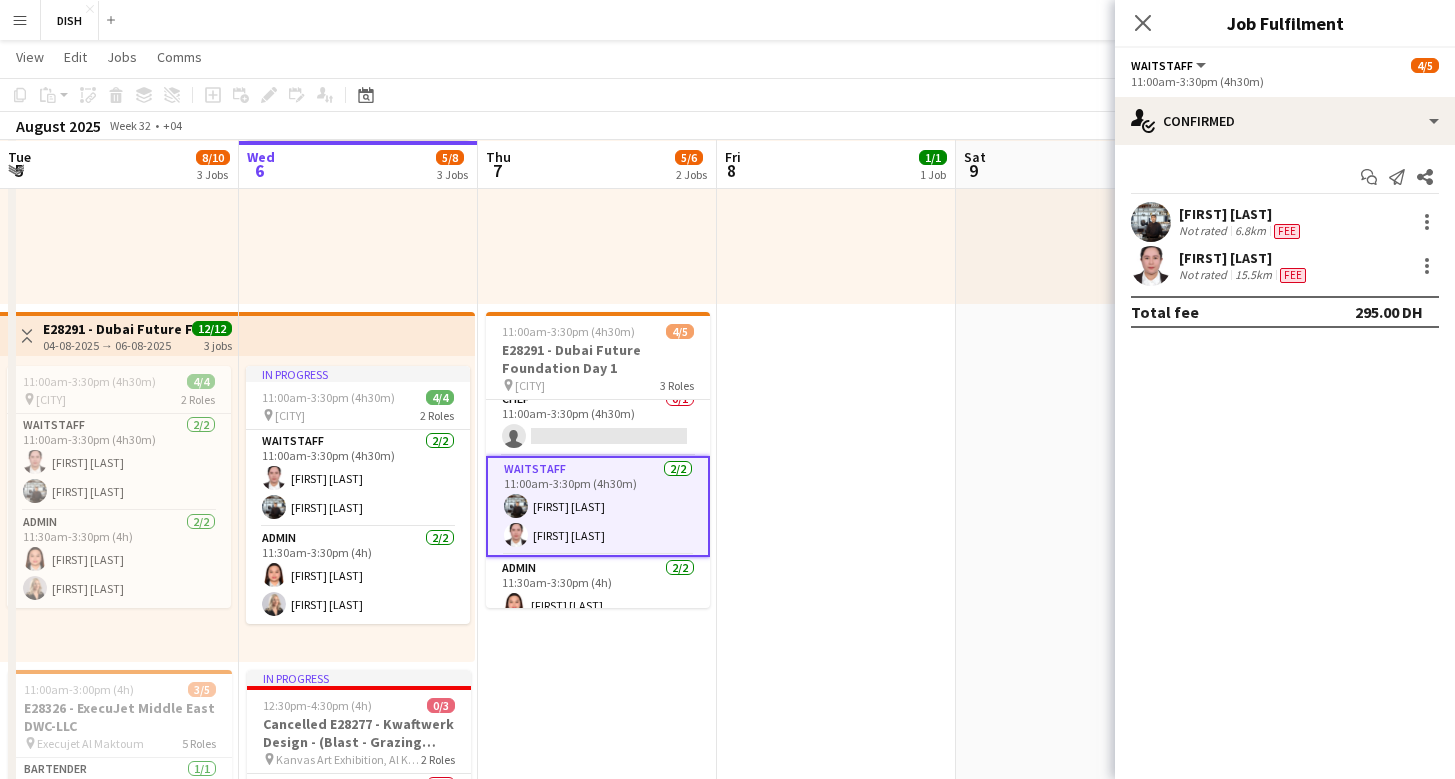 scroll, scrollTop: 0, scrollLeft: 0, axis: both 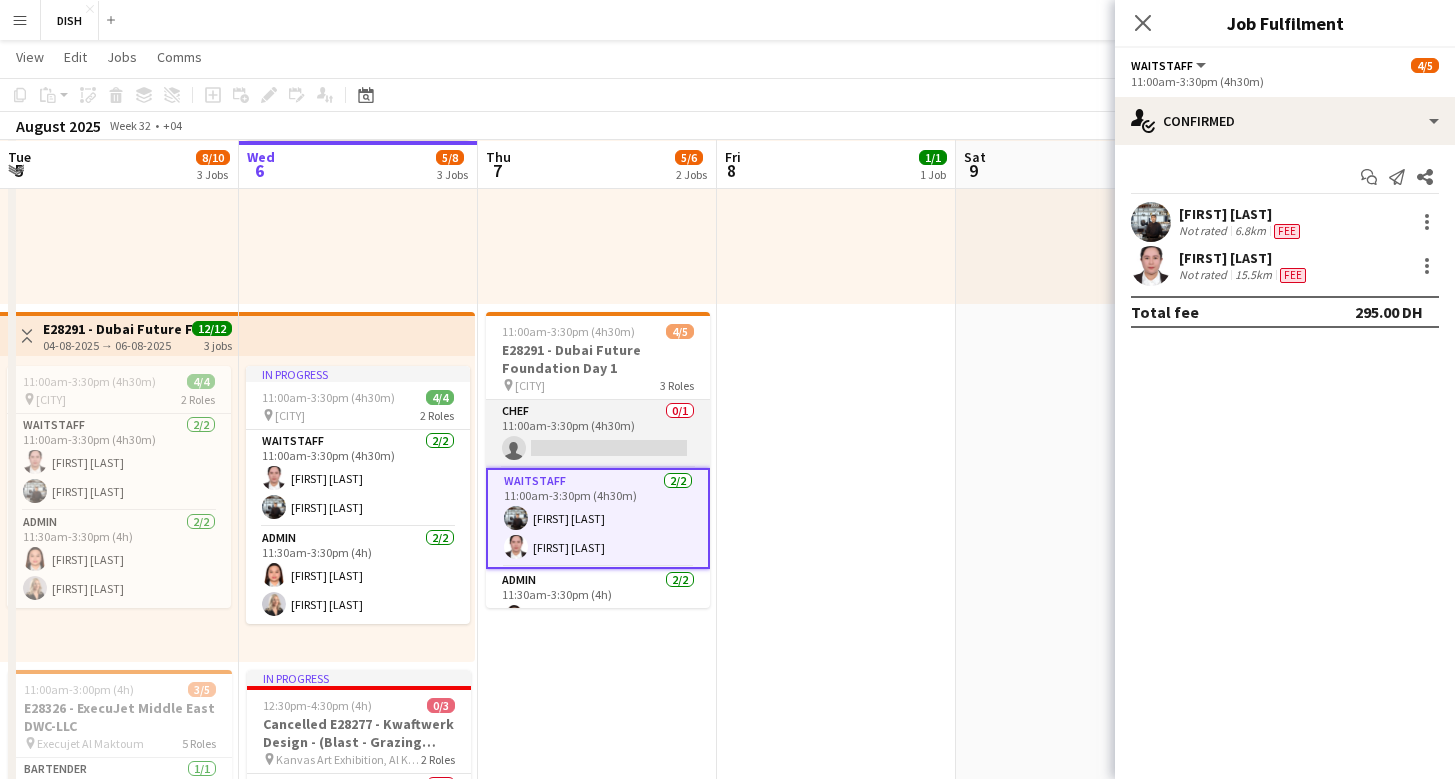 click on "Chef   0/1   11:00am-3:30pm (4h30m)
single-neutral-actions" at bounding box center (598, 434) 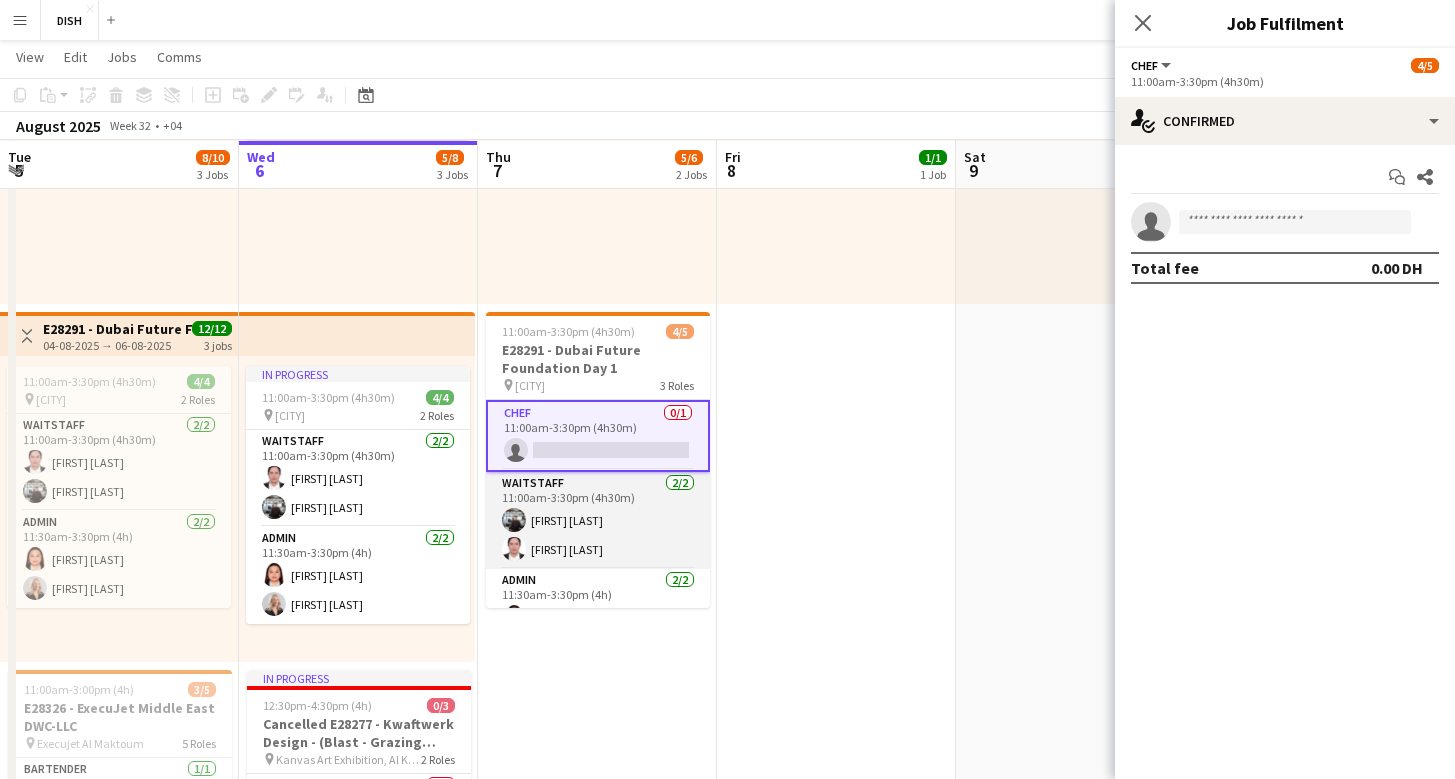 scroll, scrollTop: 0, scrollLeft: 477, axis: horizontal 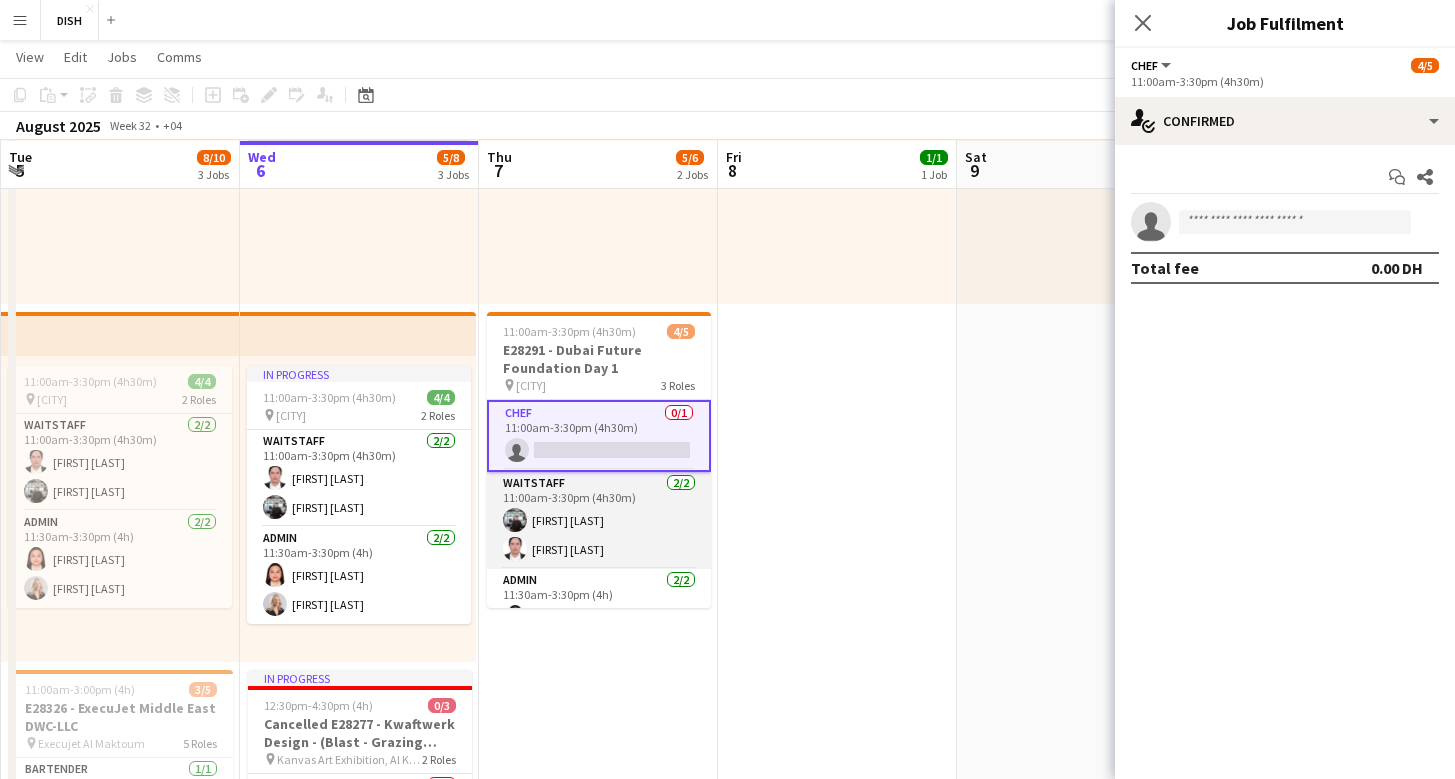 click on "Waitstaff   2/2   [TIME]-[TIME] ([DURATION])
[FIRST] [LAST] [FIRST] [LAST]" at bounding box center (599, 520) 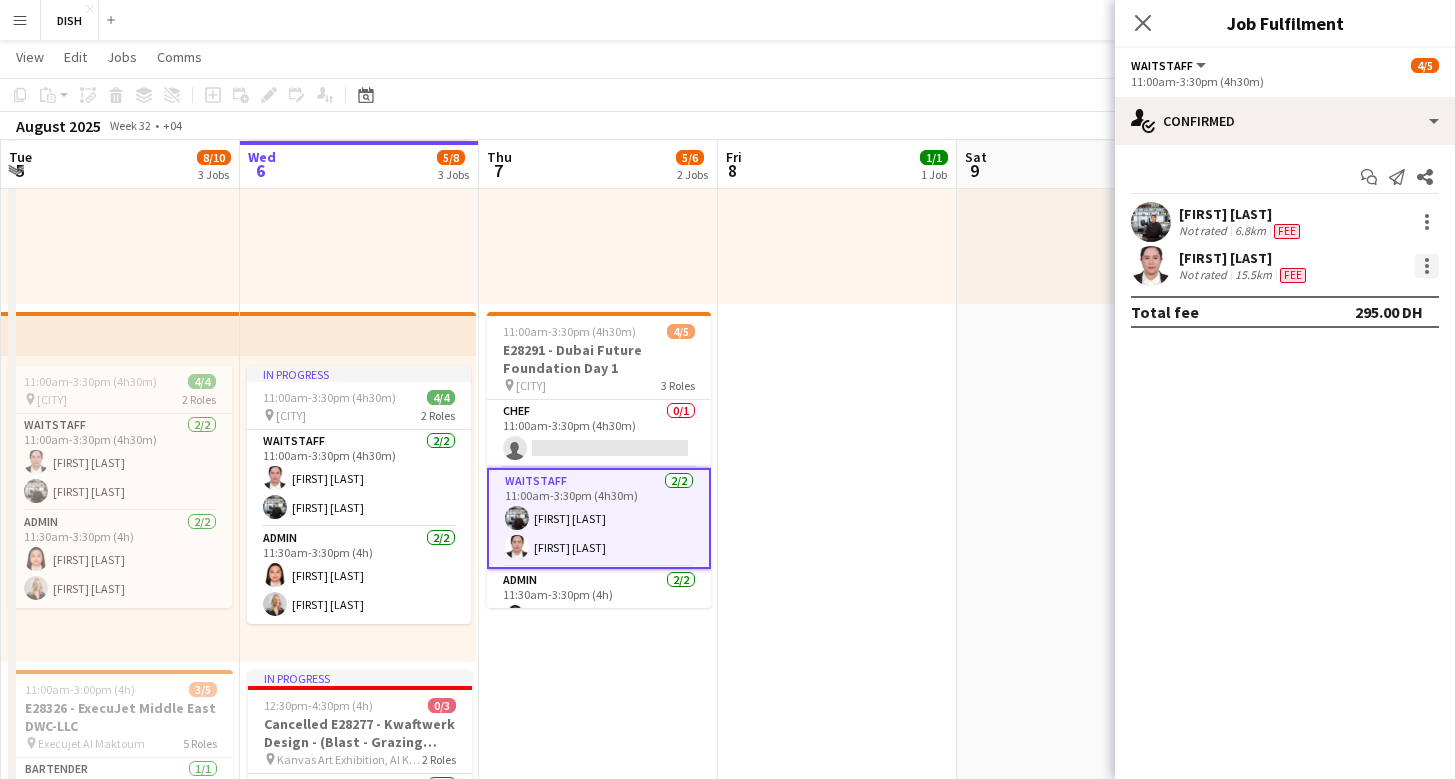 click at bounding box center [1427, 260] 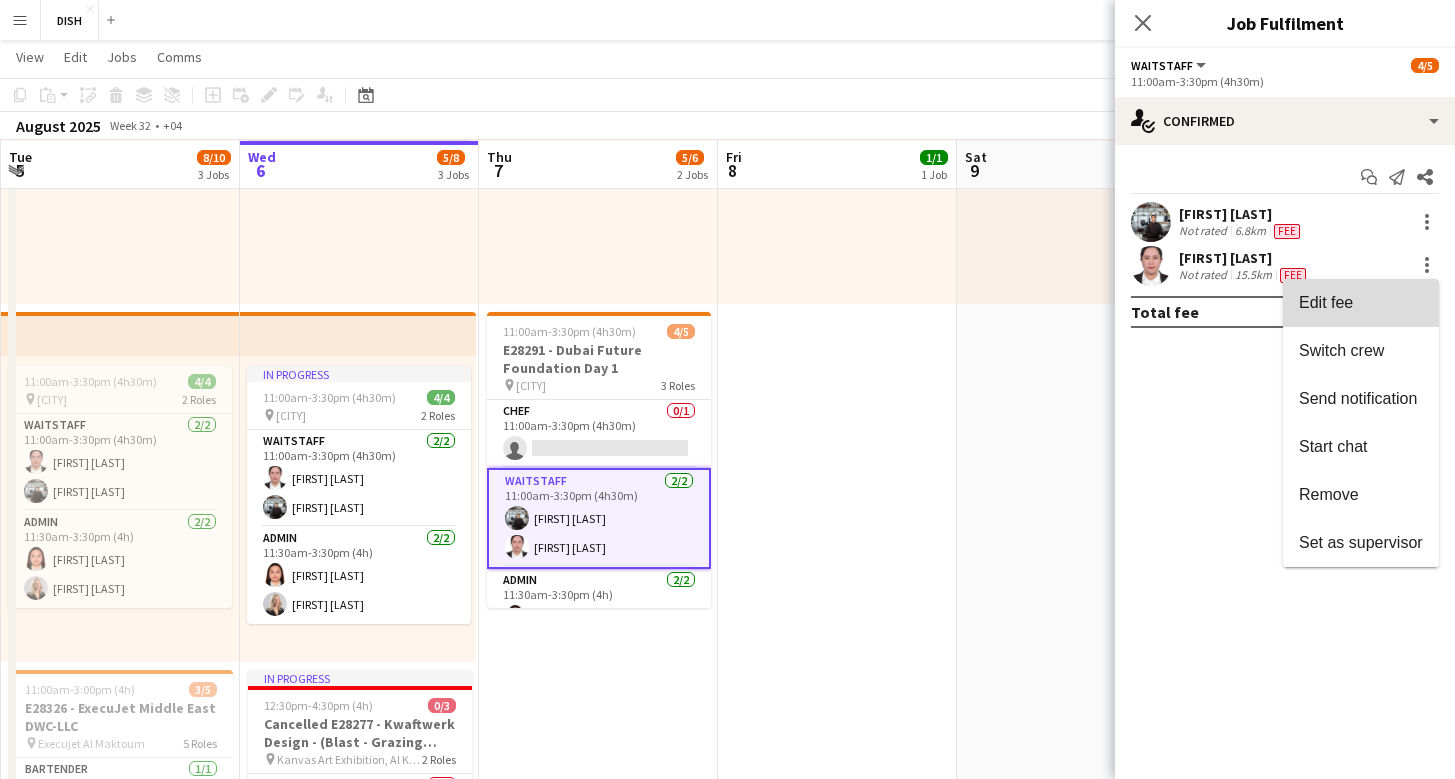 click on "Edit fee" at bounding box center (1361, 303) 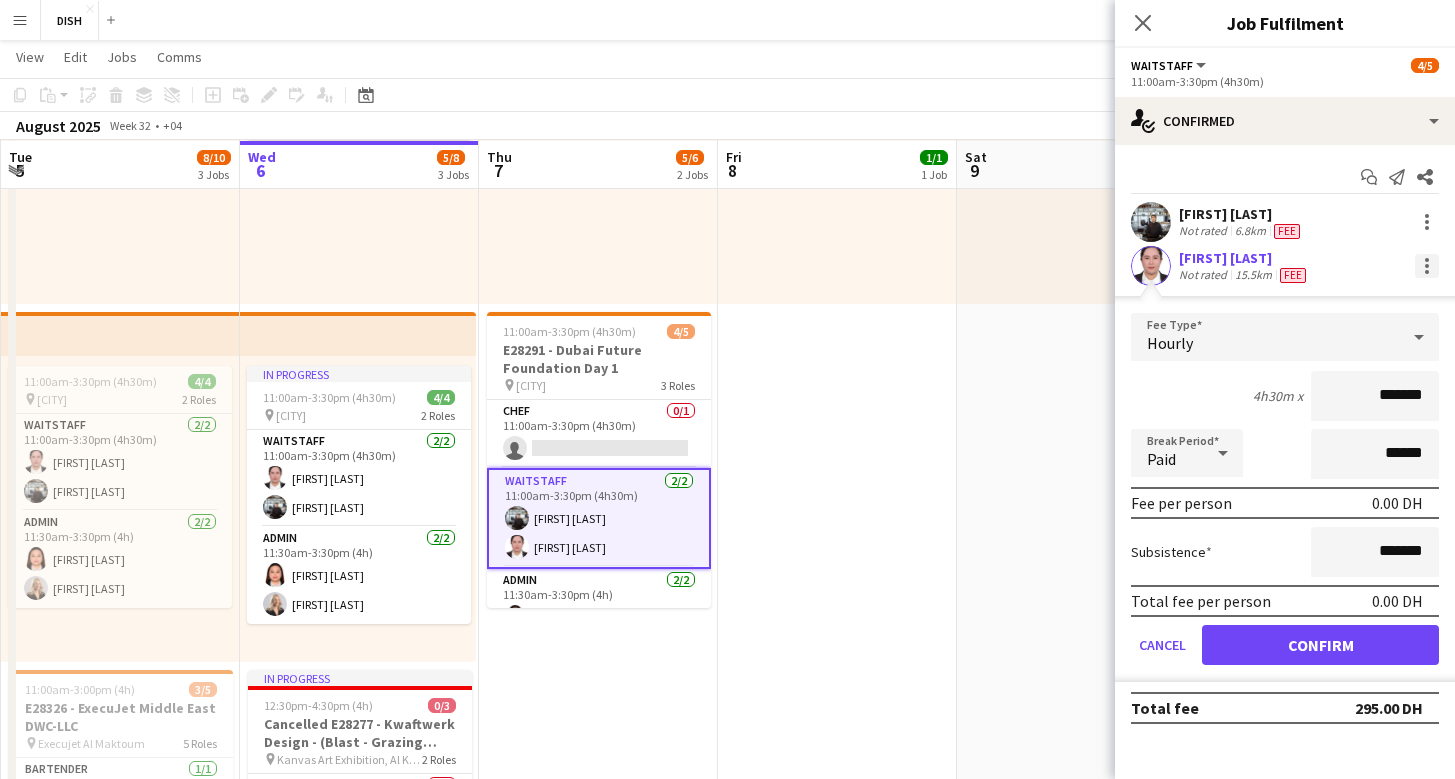 click at bounding box center (1427, 266) 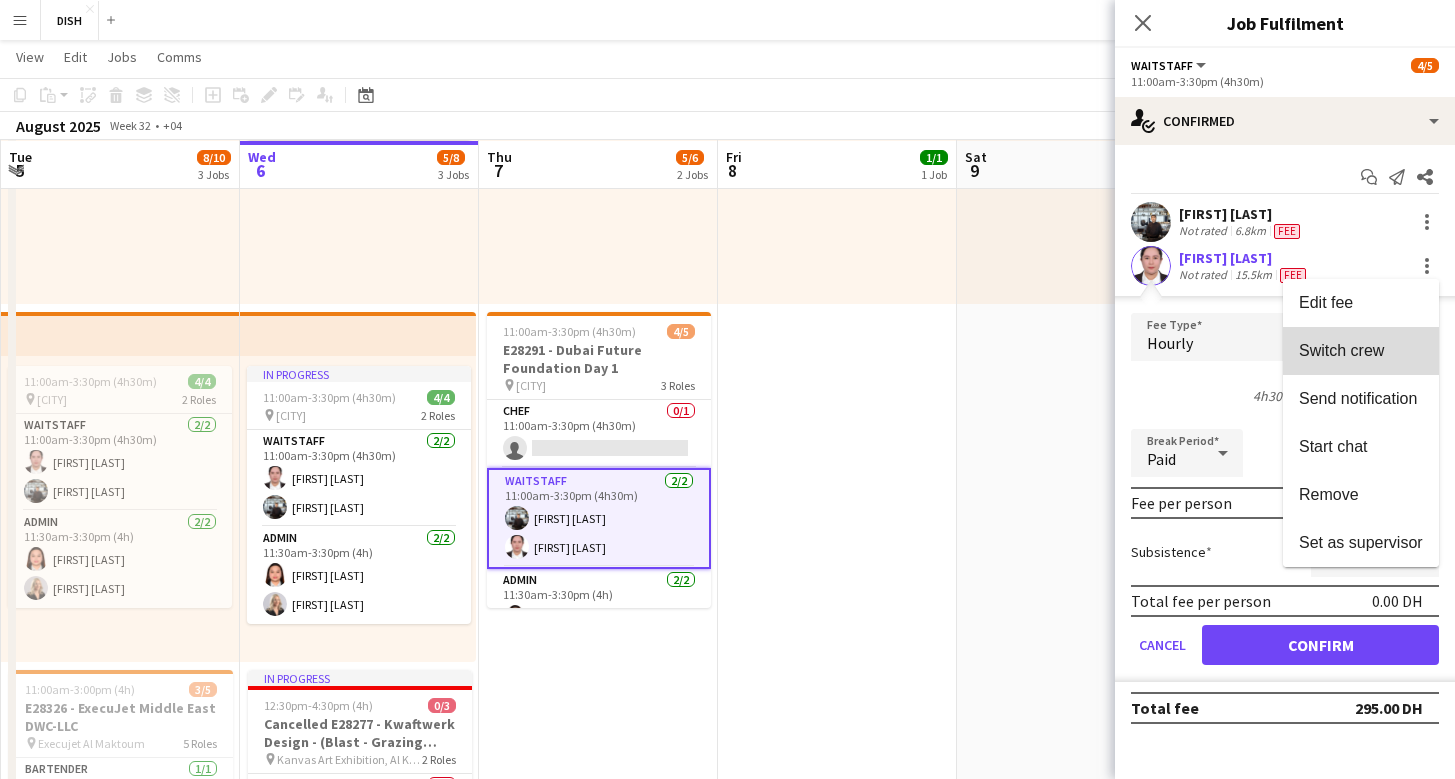 click on "Switch crew" at bounding box center [1361, 351] 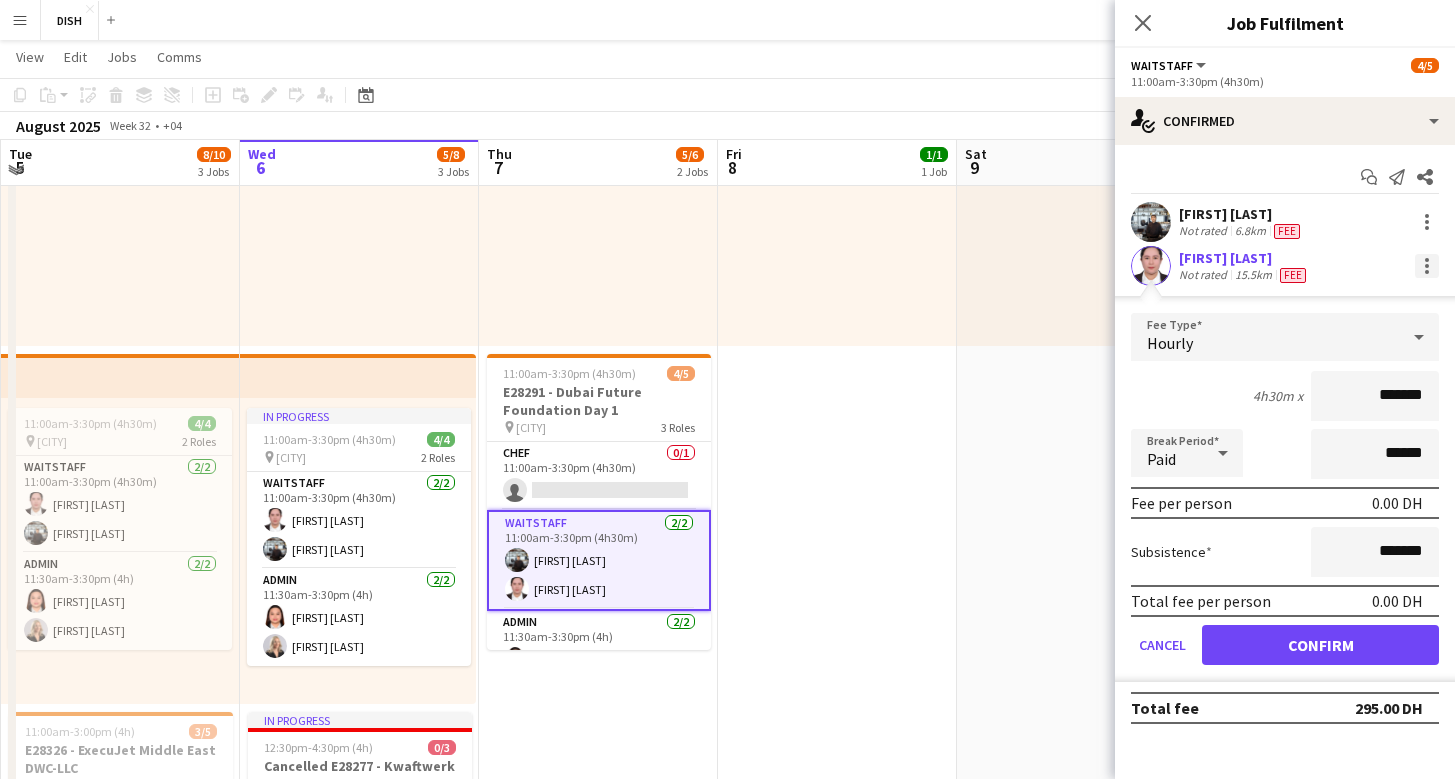 click at bounding box center (1427, 272) 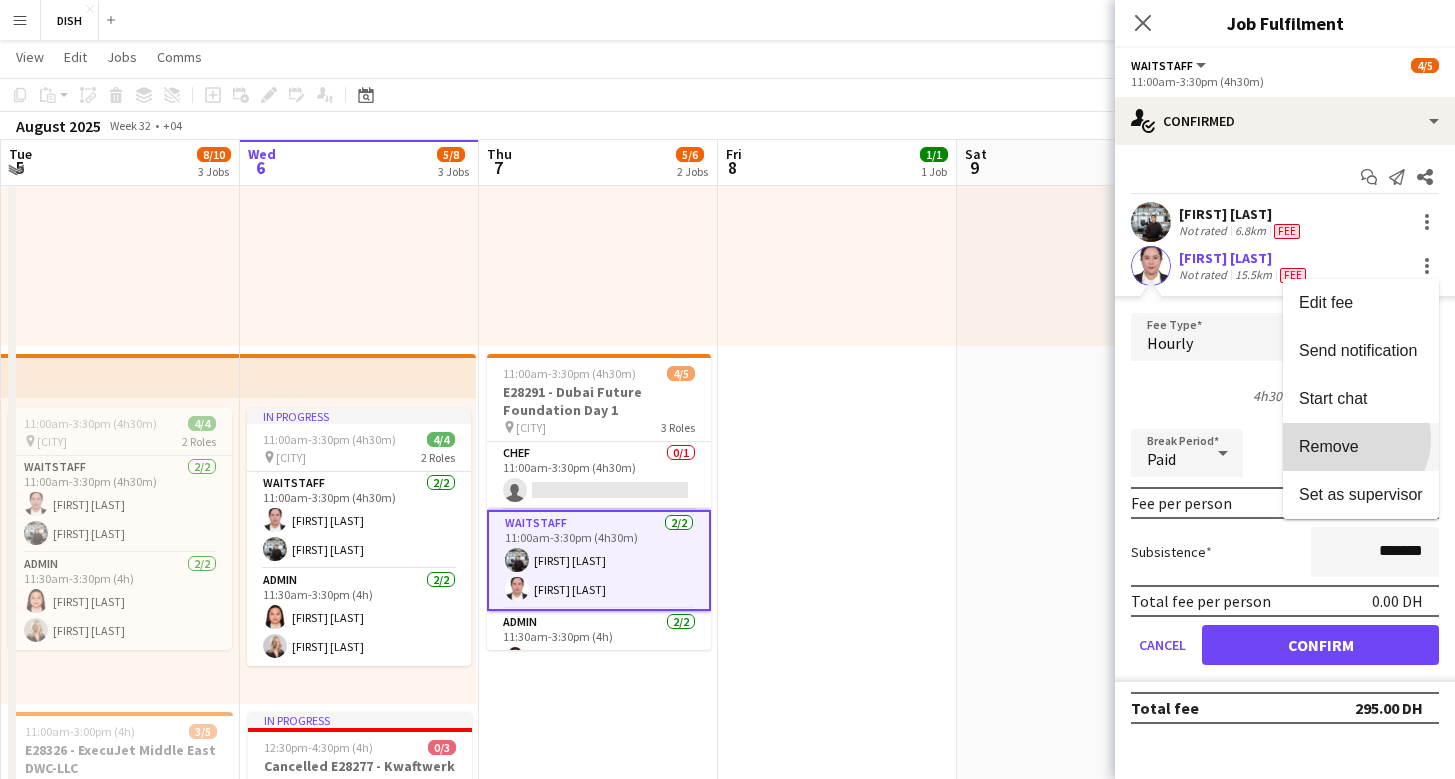 click on "Remove" at bounding box center [1361, 447] 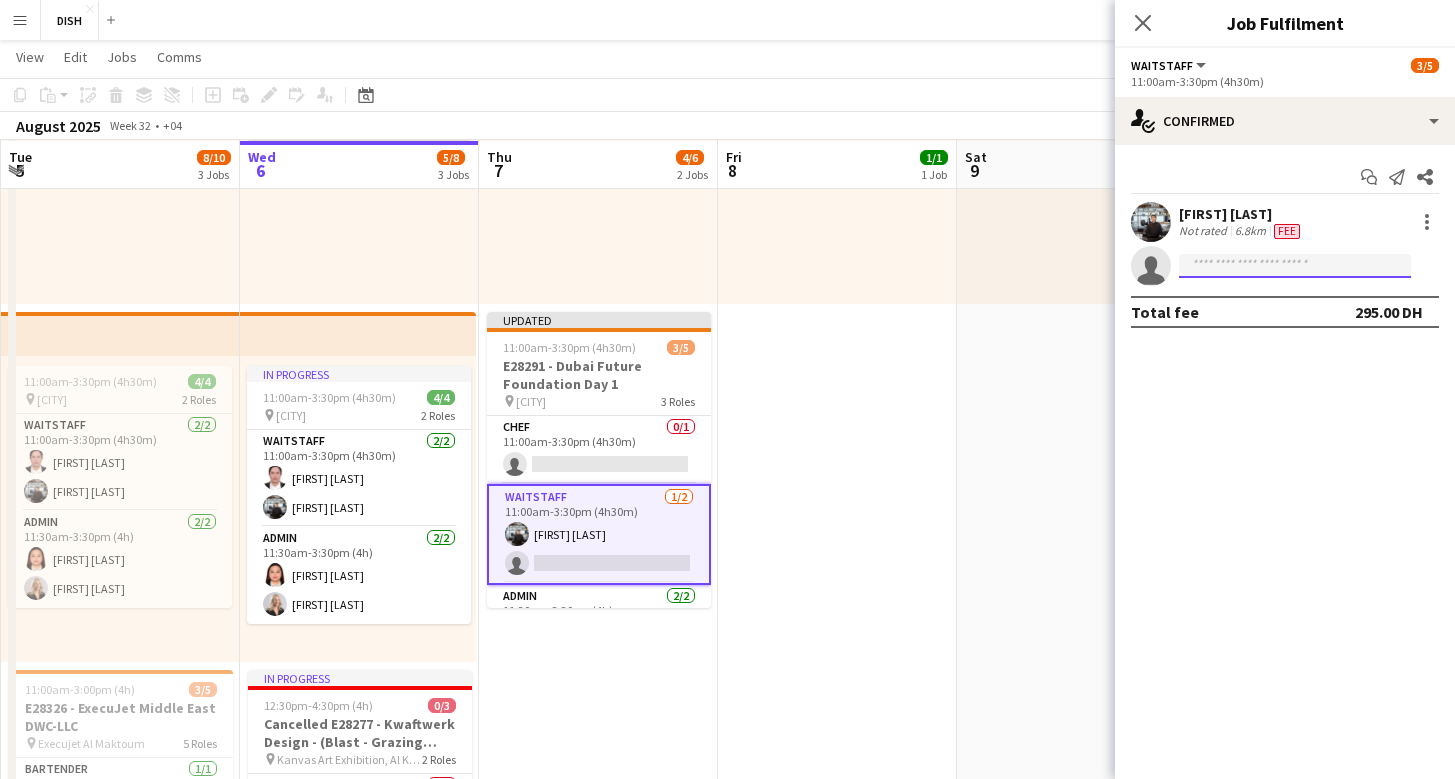 click 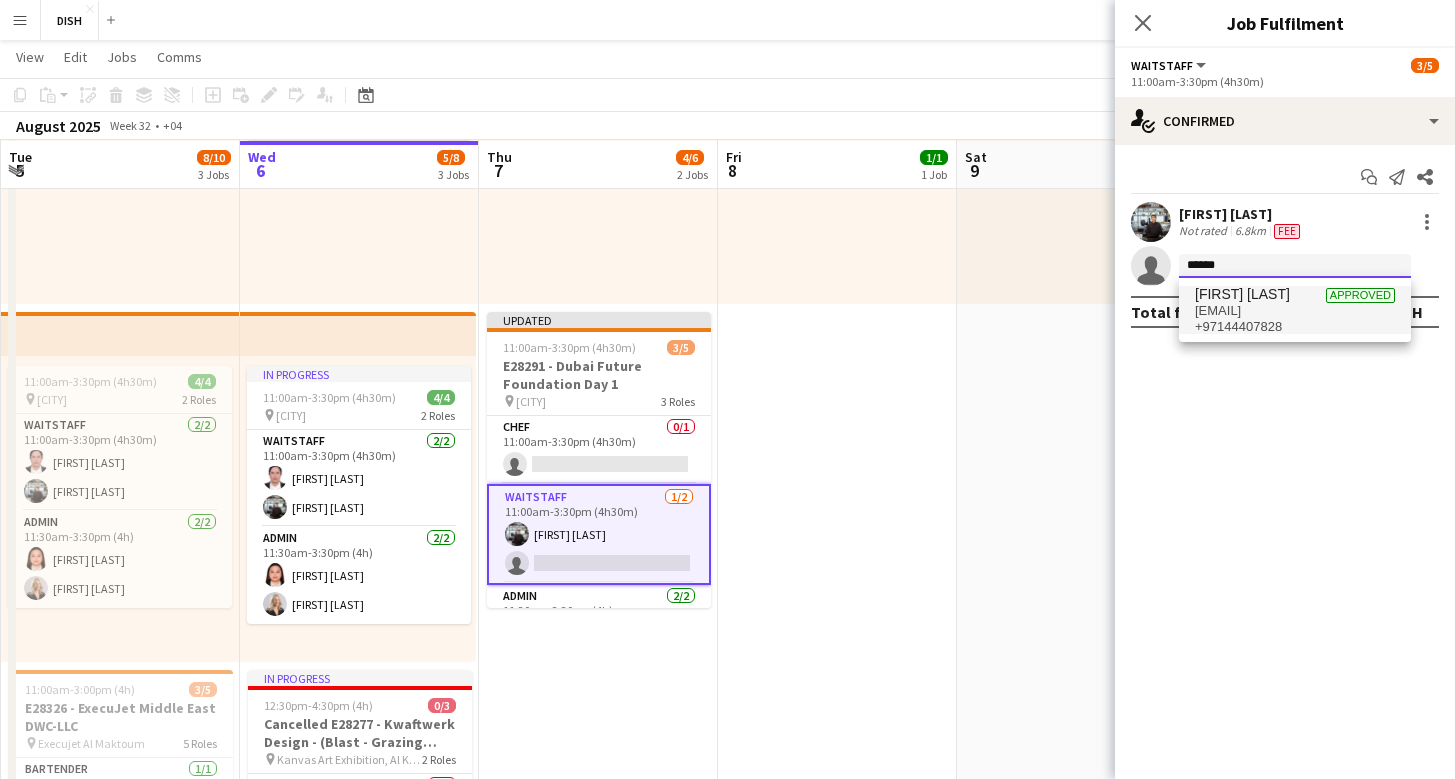 type on "******" 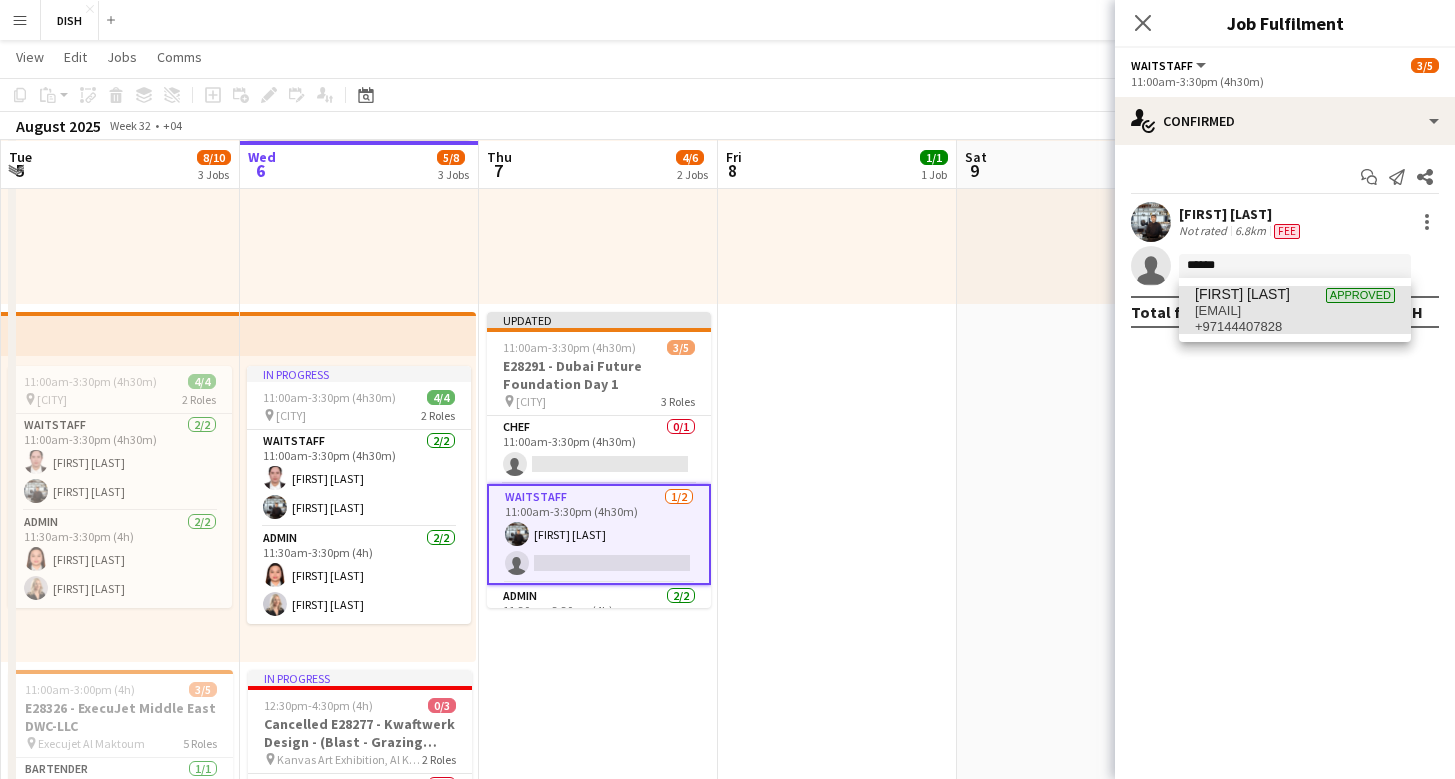 click on "[FIRST] [LAST]" at bounding box center [1242, 294] 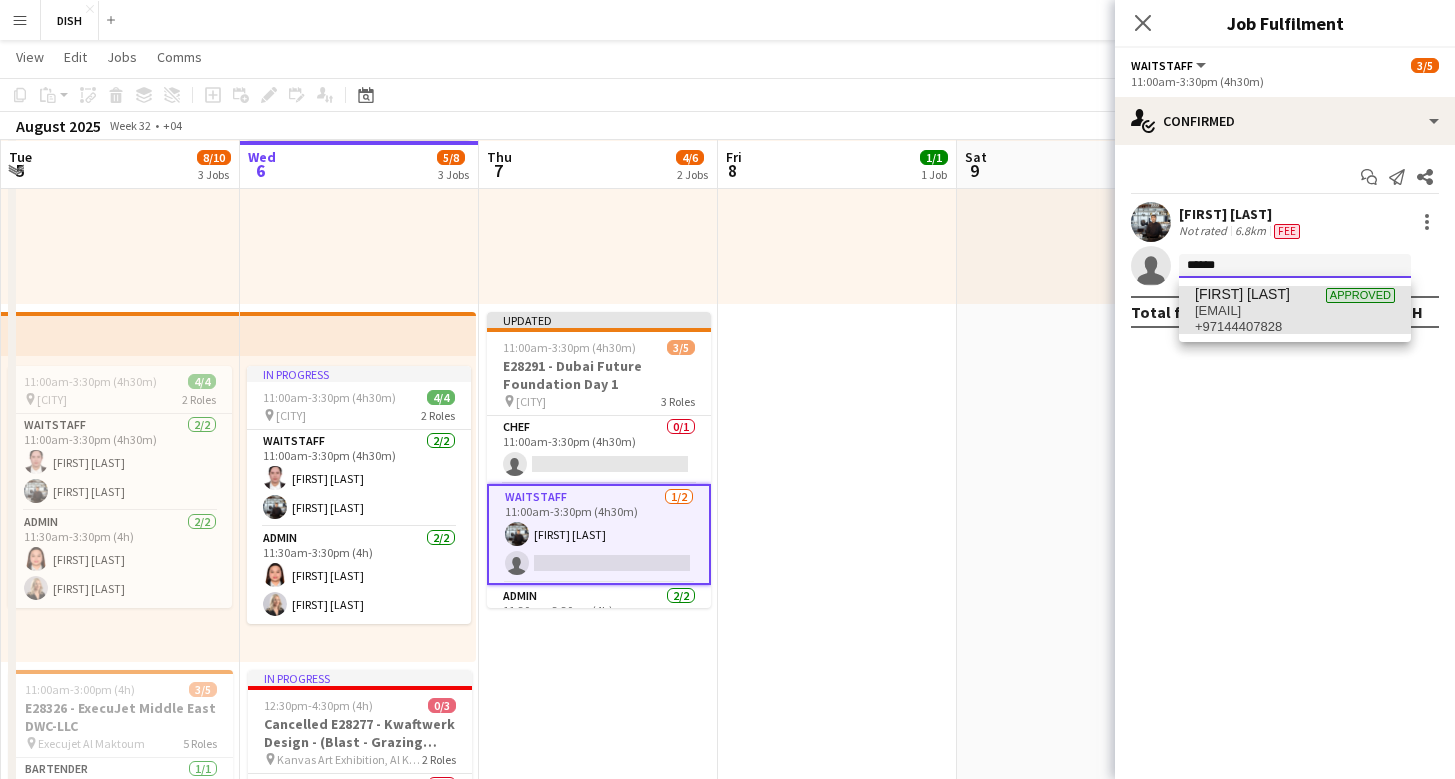 type 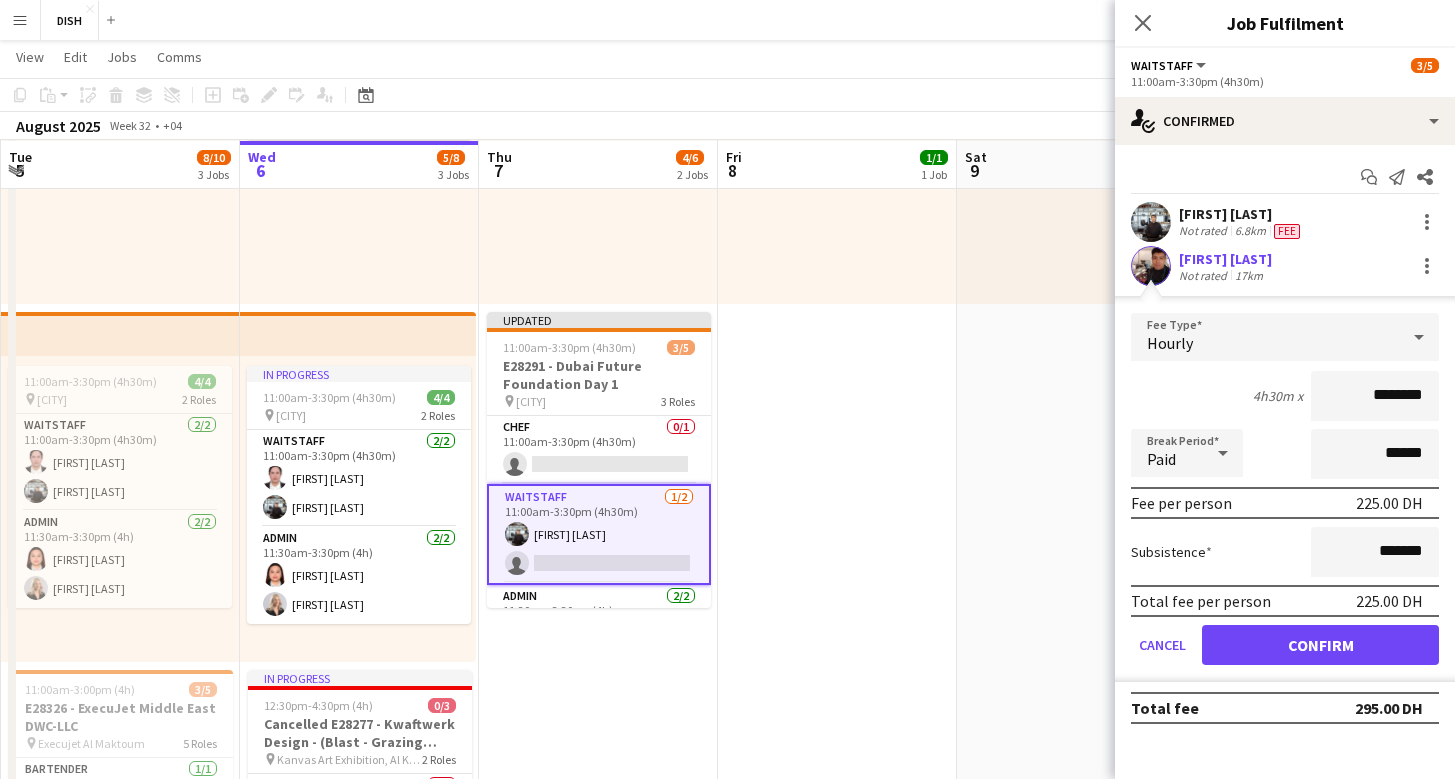 click on "Waitstaff" 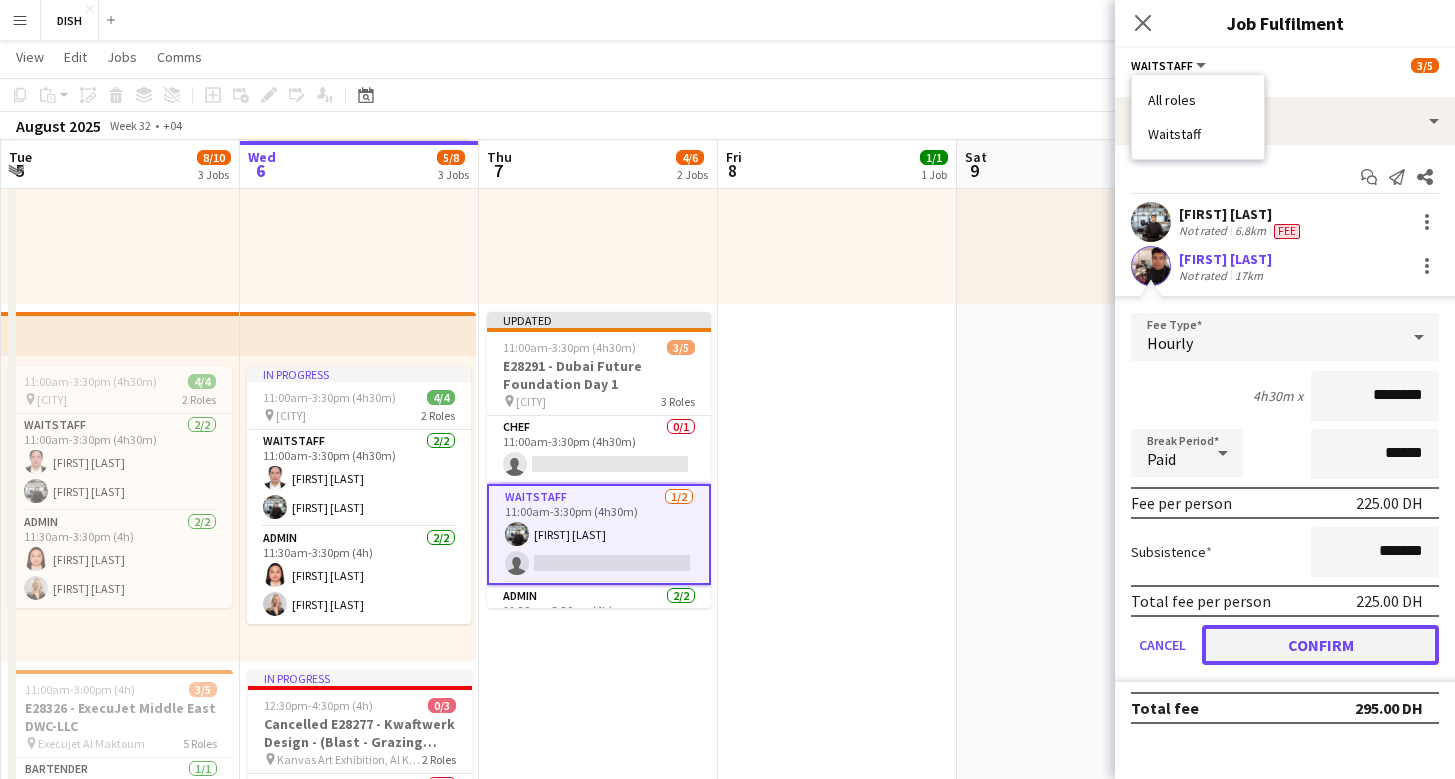 click on "Confirm" at bounding box center (1320, 645) 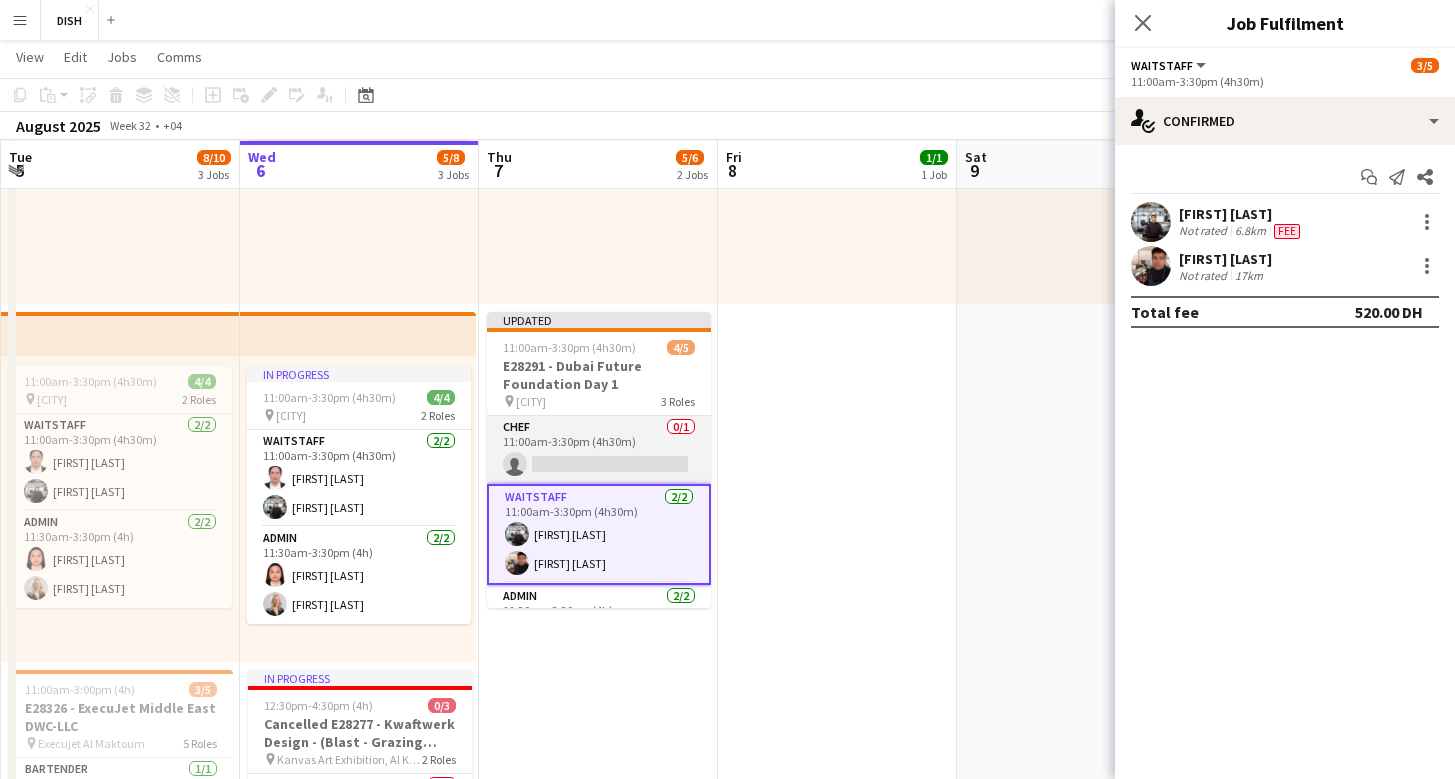 click on "Chef   0/1   11:00am-3:30pm (4h30m)
single-neutral-actions" at bounding box center (599, 450) 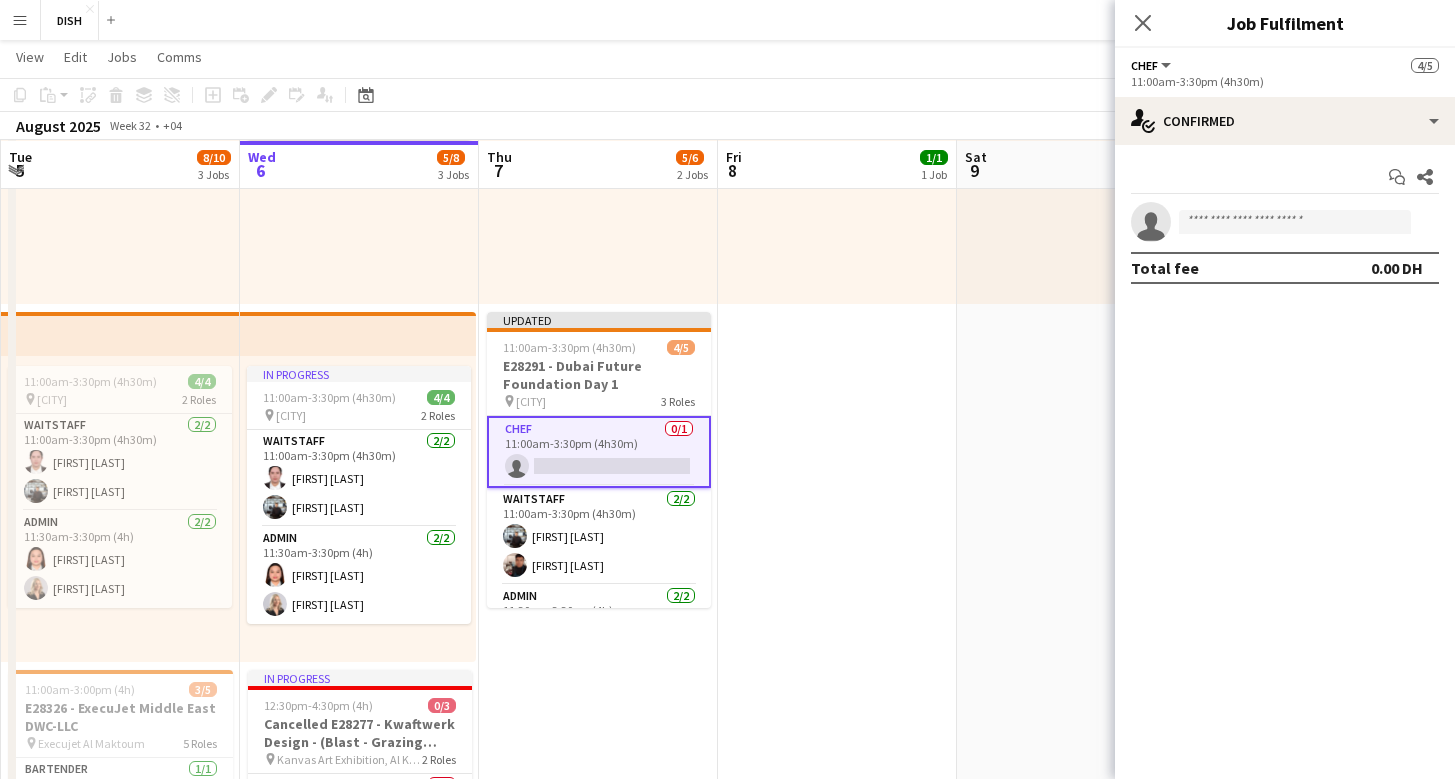 click on "Chef   0/1   11:00am-3:30pm (4h30m)
single-neutral-actions" at bounding box center [599, 452] 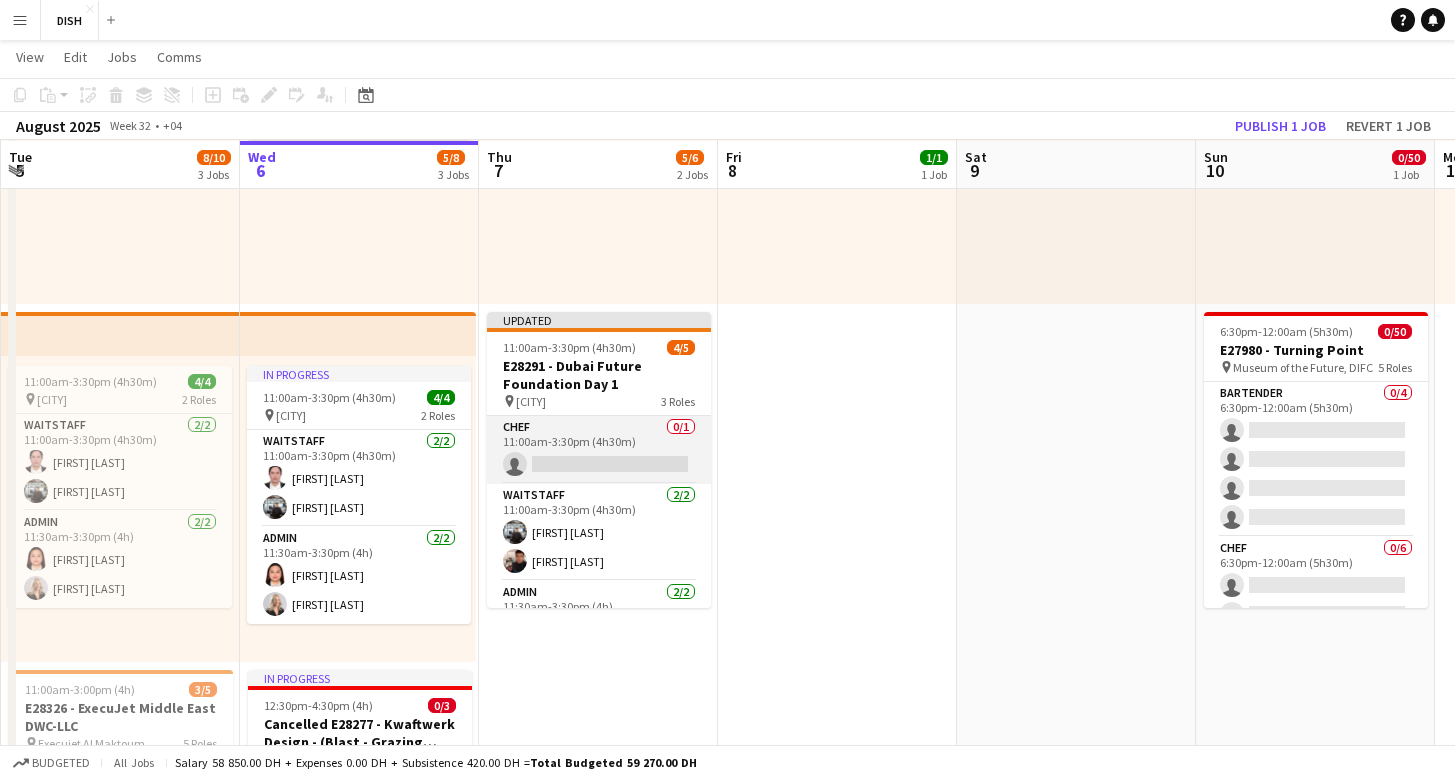 click on "Chef   0/1   11:00am-3:30pm (4h30m)
single-neutral-actions" at bounding box center [599, 450] 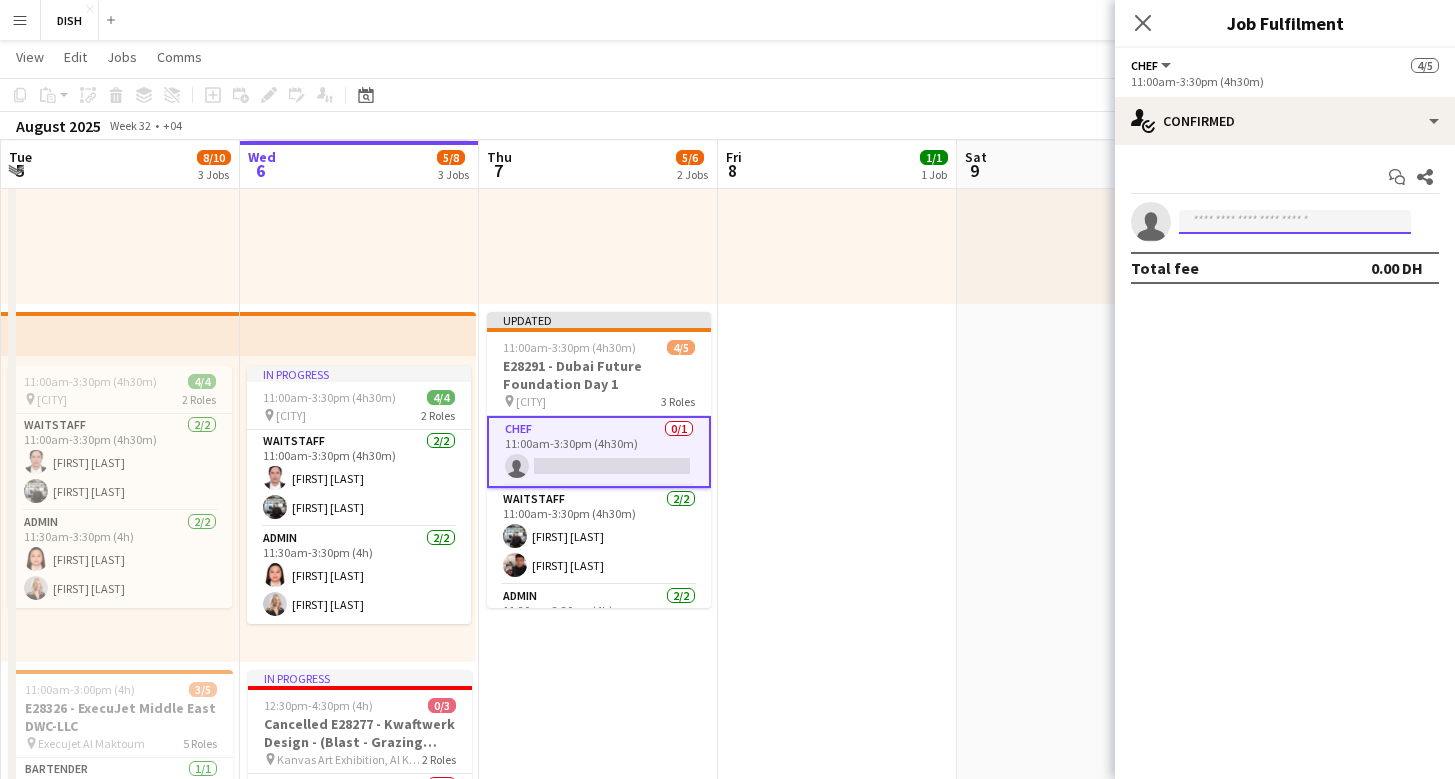 click at bounding box center [1295, 222] 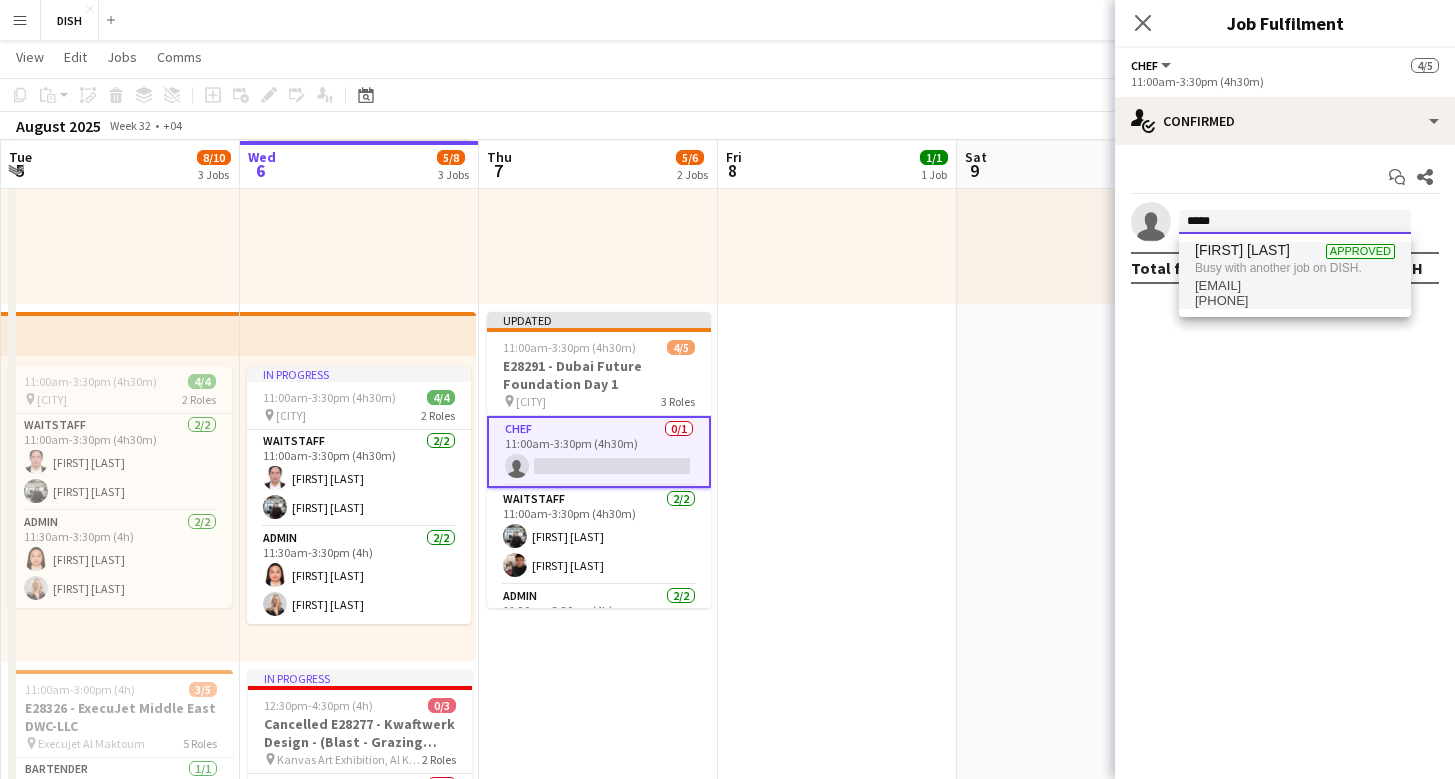 type on "*****" 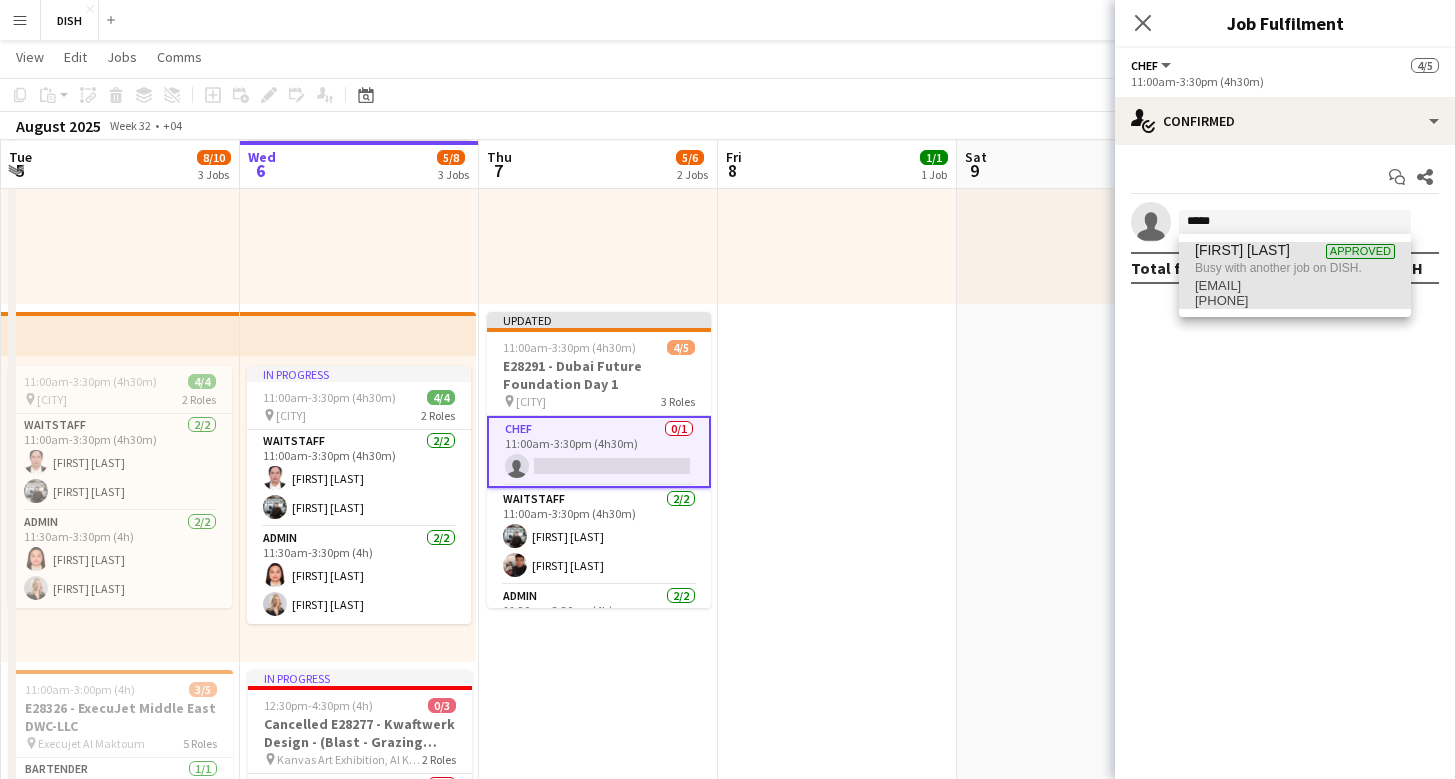 click on "[FIRST] [LAST]" at bounding box center [1242, 250] 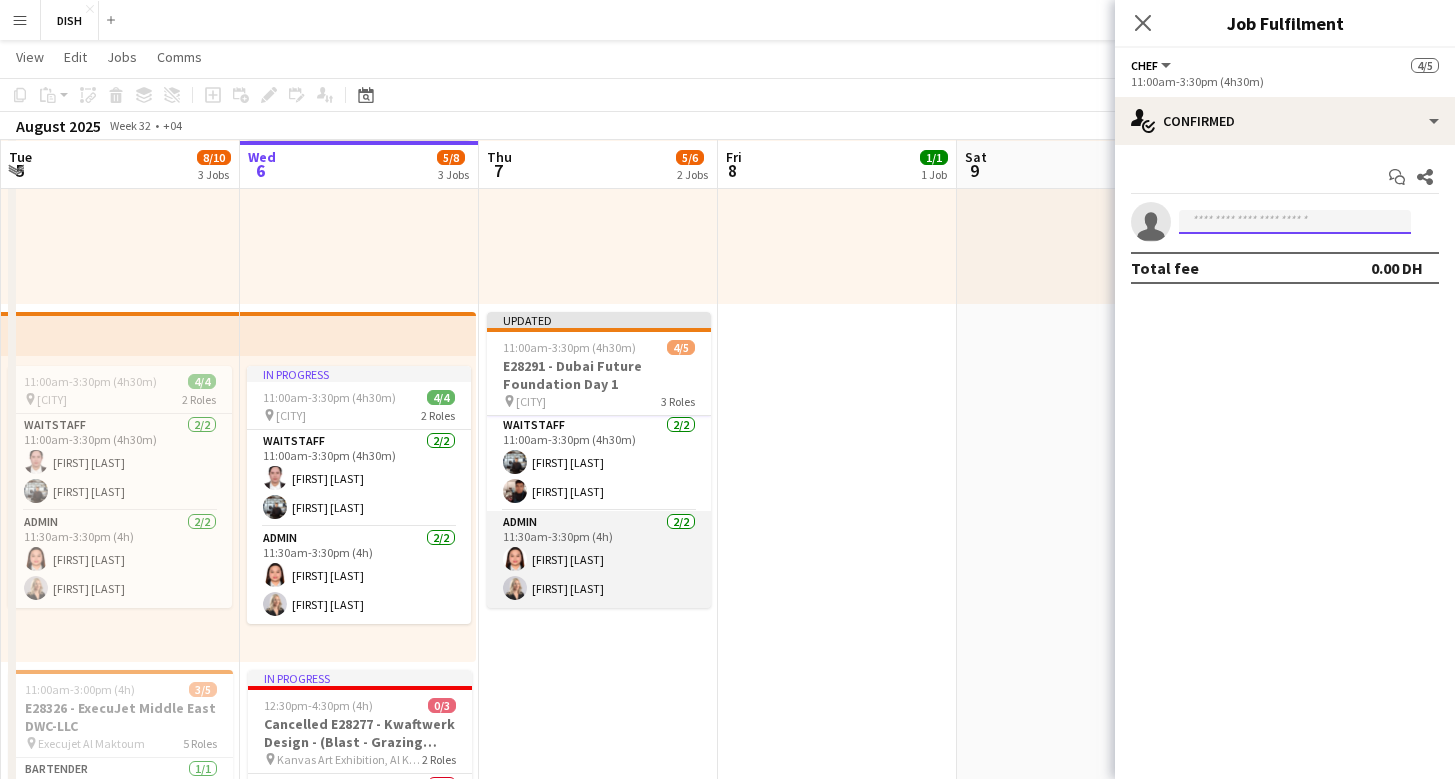 scroll, scrollTop: 0, scrollLeft: 0, axis: both 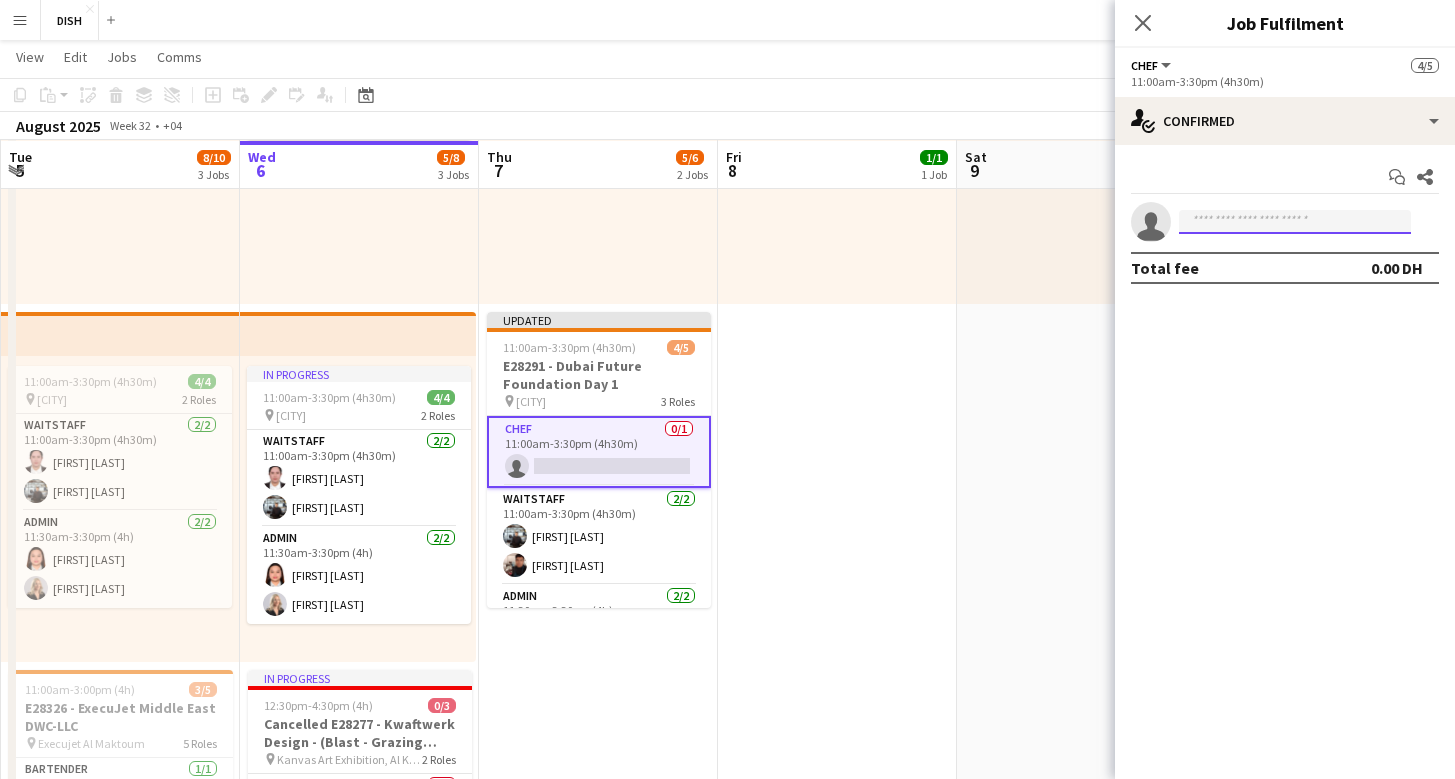 click at bounding box center [1295, 222] 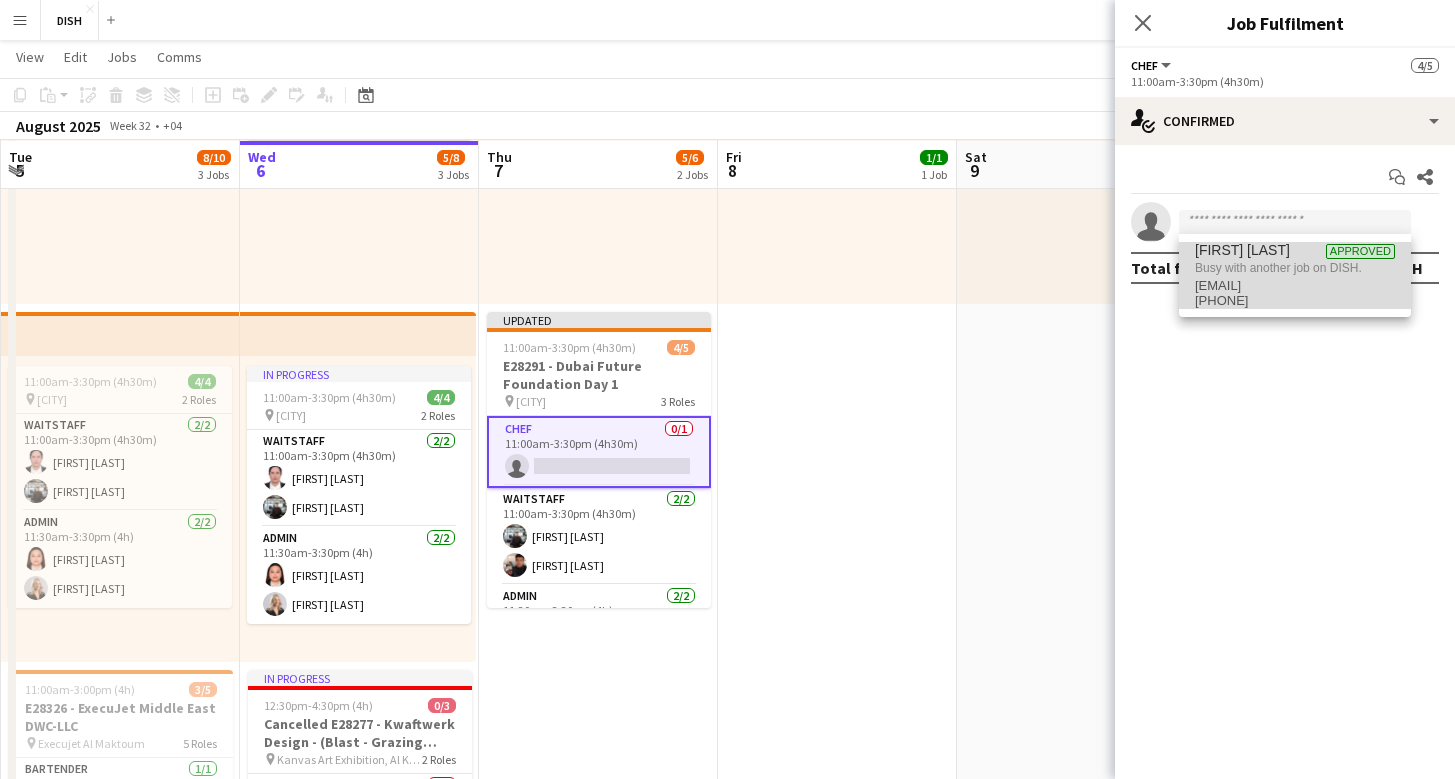 click on "Waitstaff   2/2   [TIME]-[TIME] ([DURATION])
[FIRST] [LAST]  Approved" at bounding box center [1295, 250] 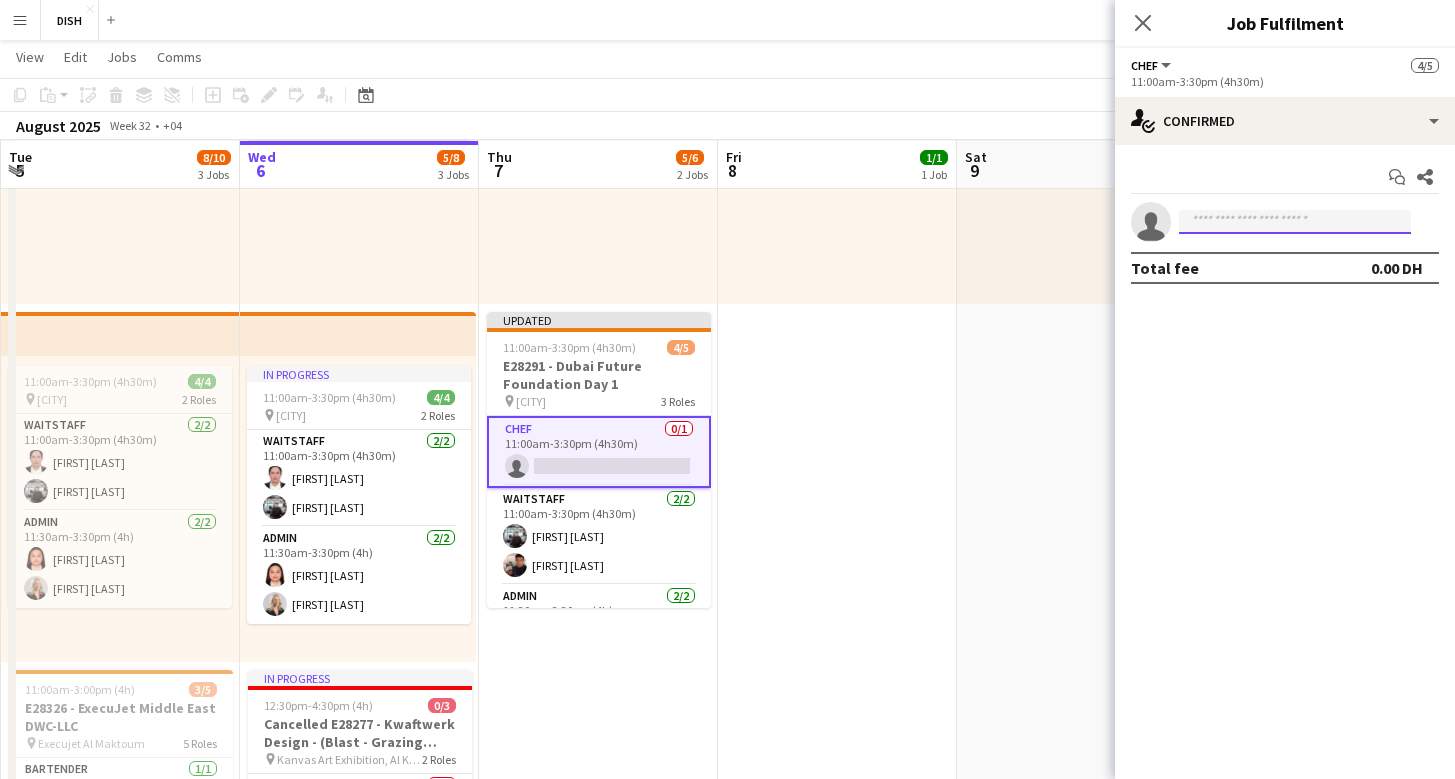 click at bounding box center [1295, 222] 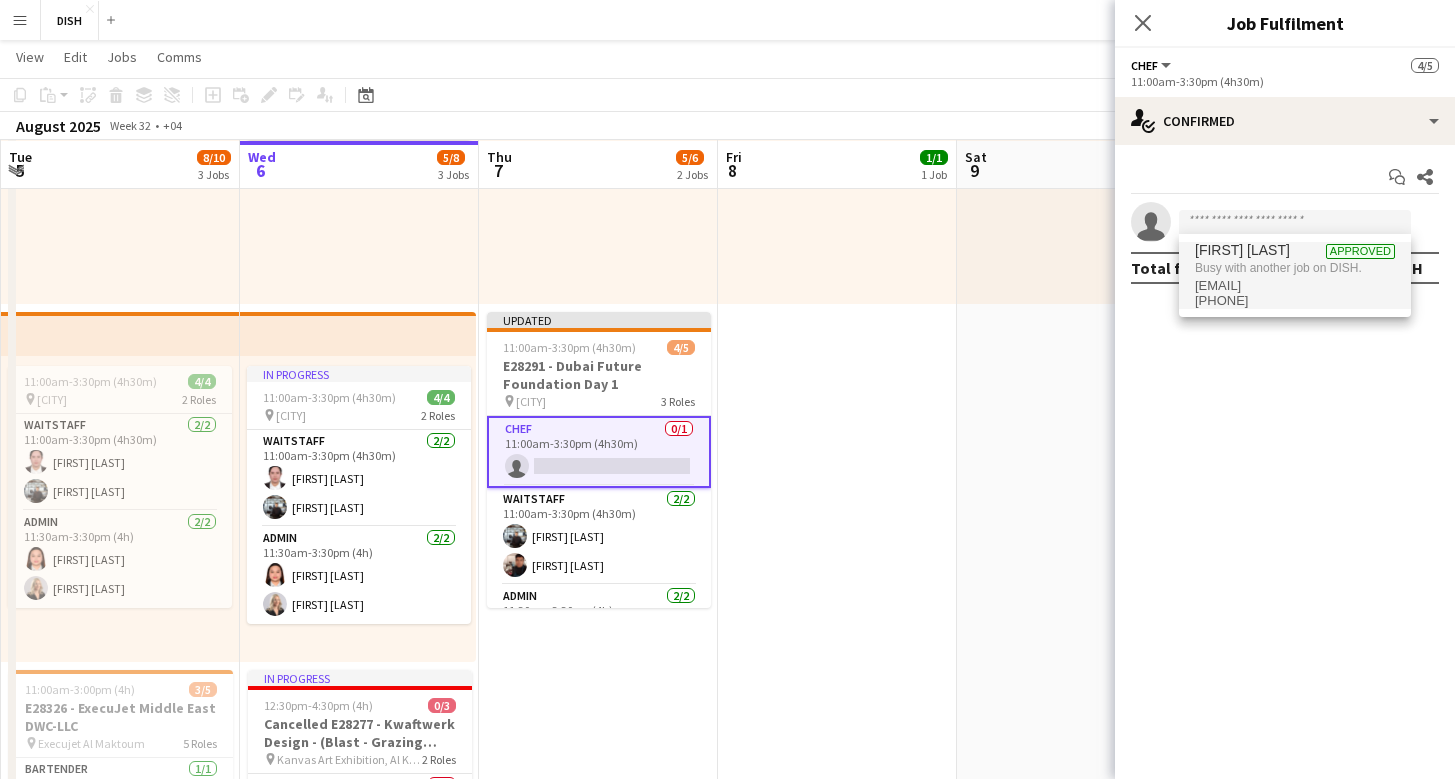 click on "Busy with another job on DISH." at bounding box center [1295, 268] 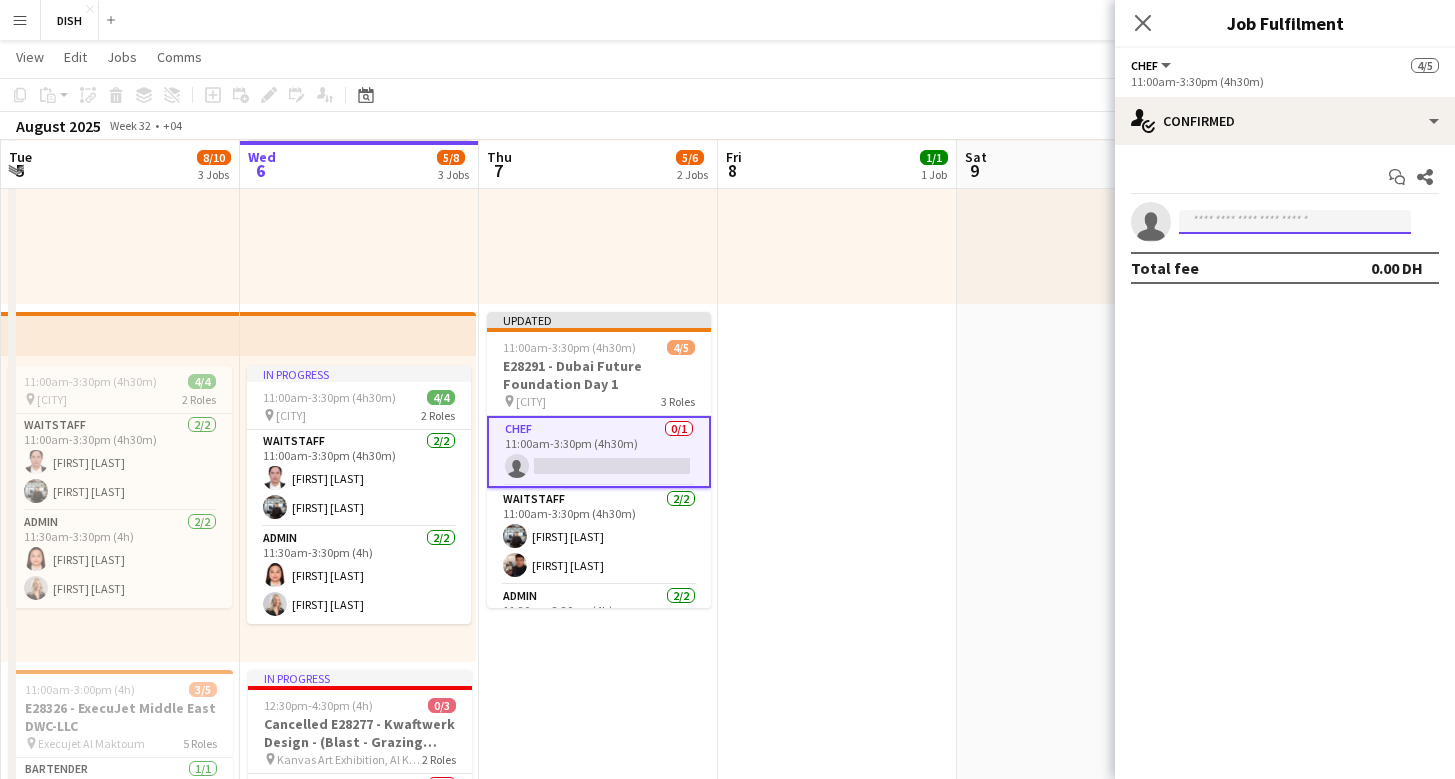 click at bounding box center (1295, 222) 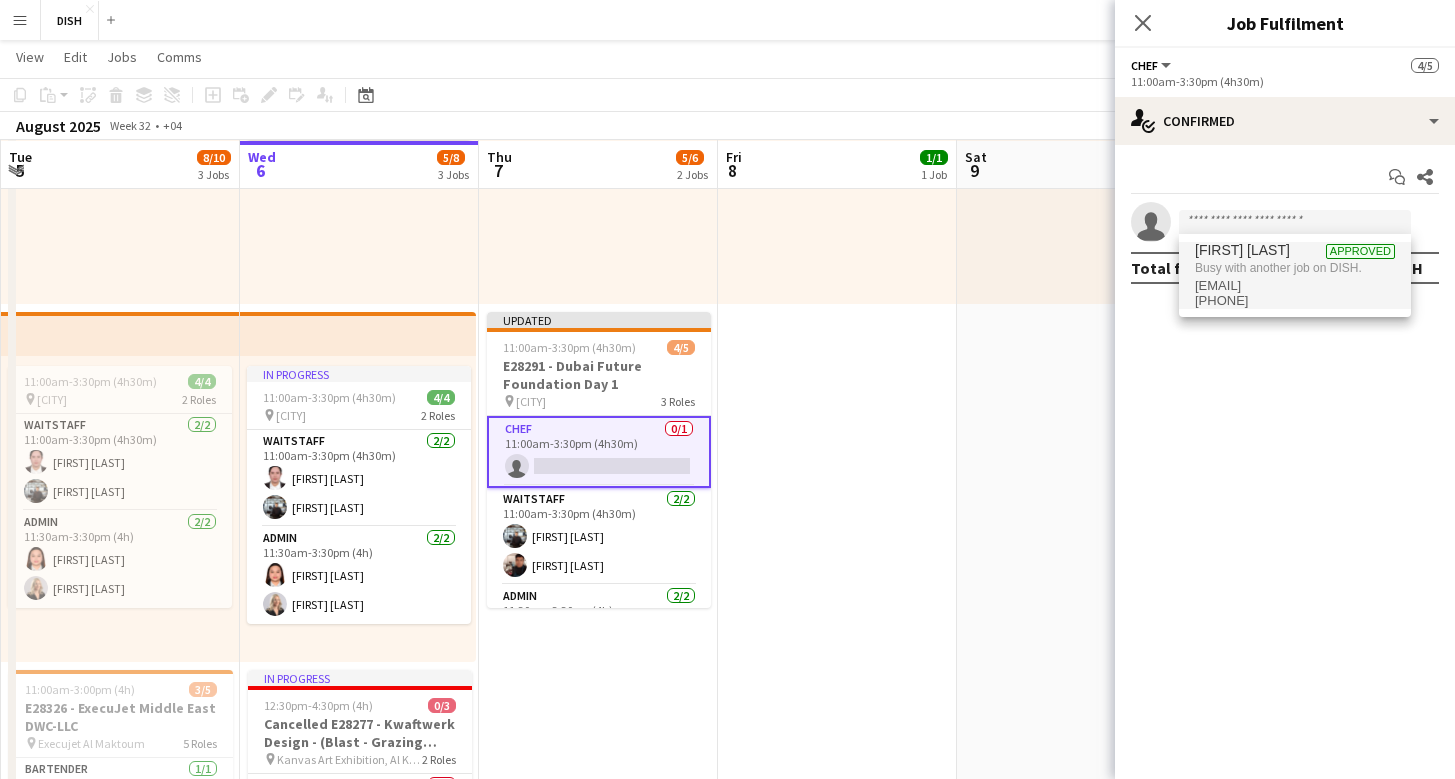 click on "Busy with another job on DISH." at bounding box center (1295, 268) 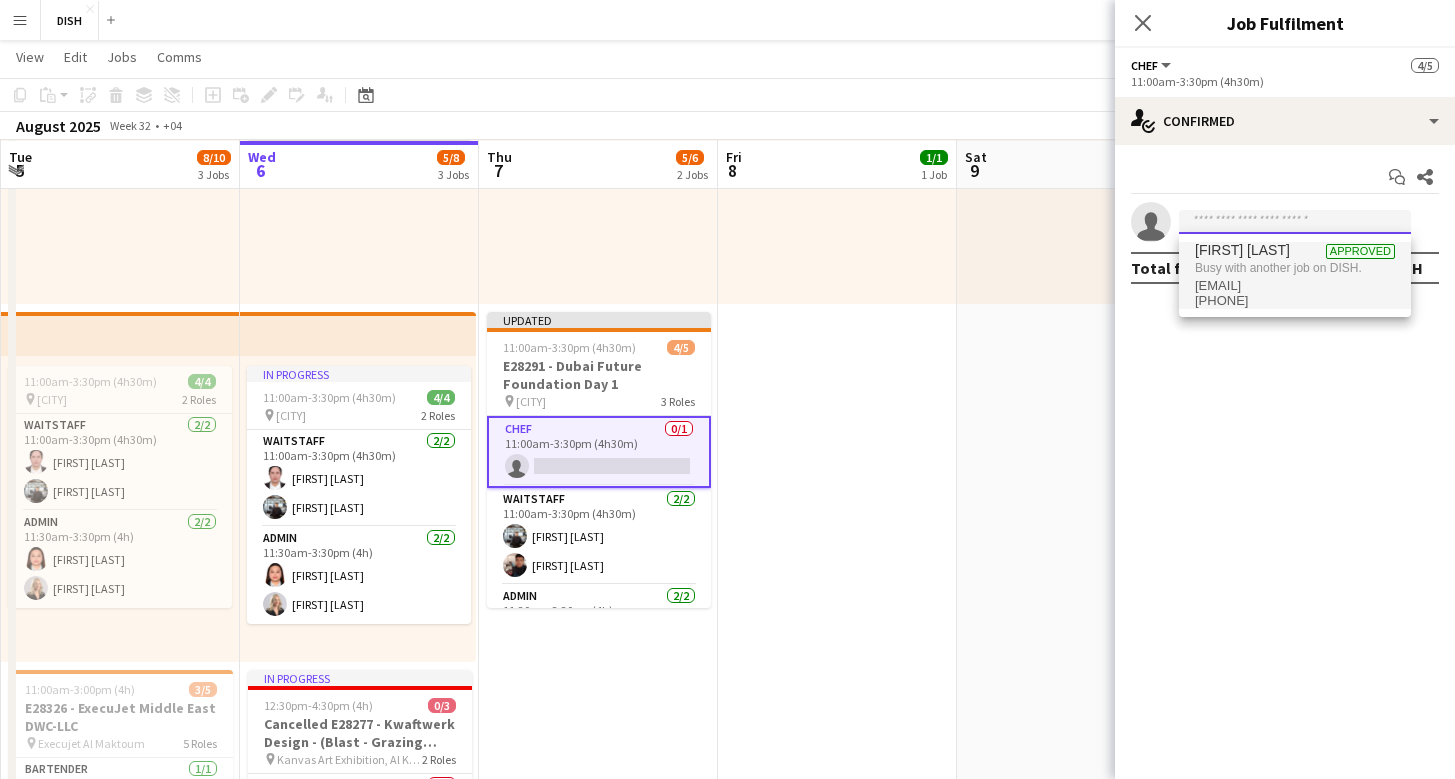 type 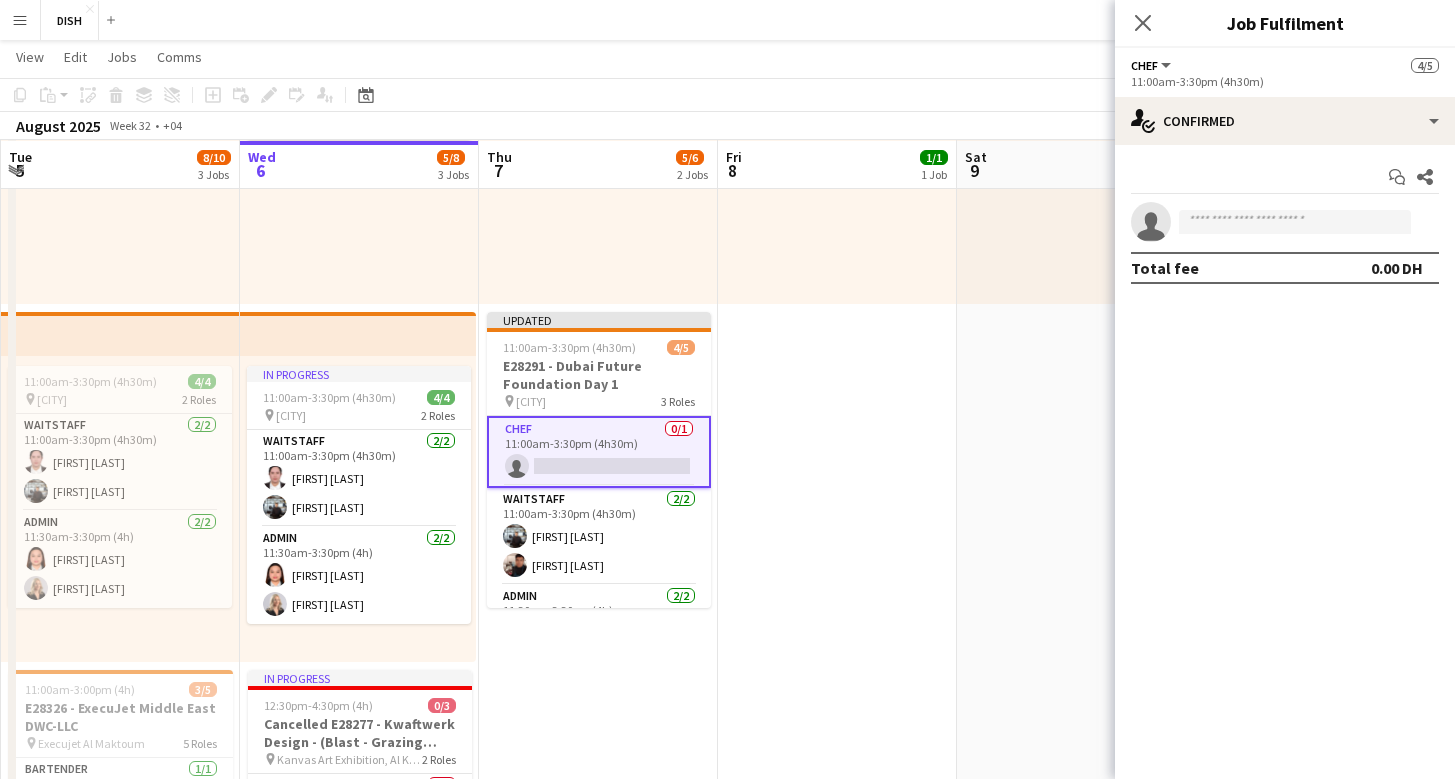 click on "Chef   All roles   Chef   4/5" 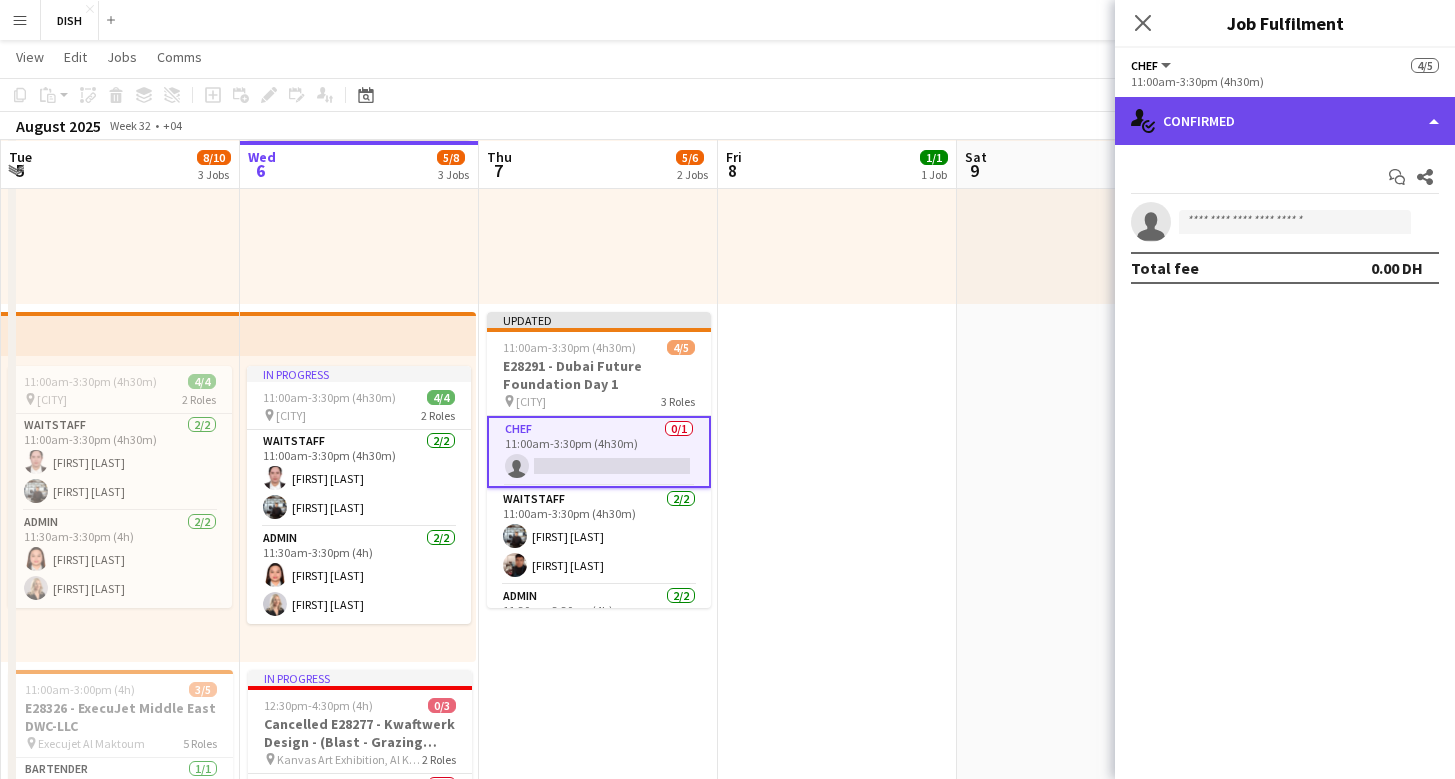 click on "single-neutral-actions-check-2
Confirmed" 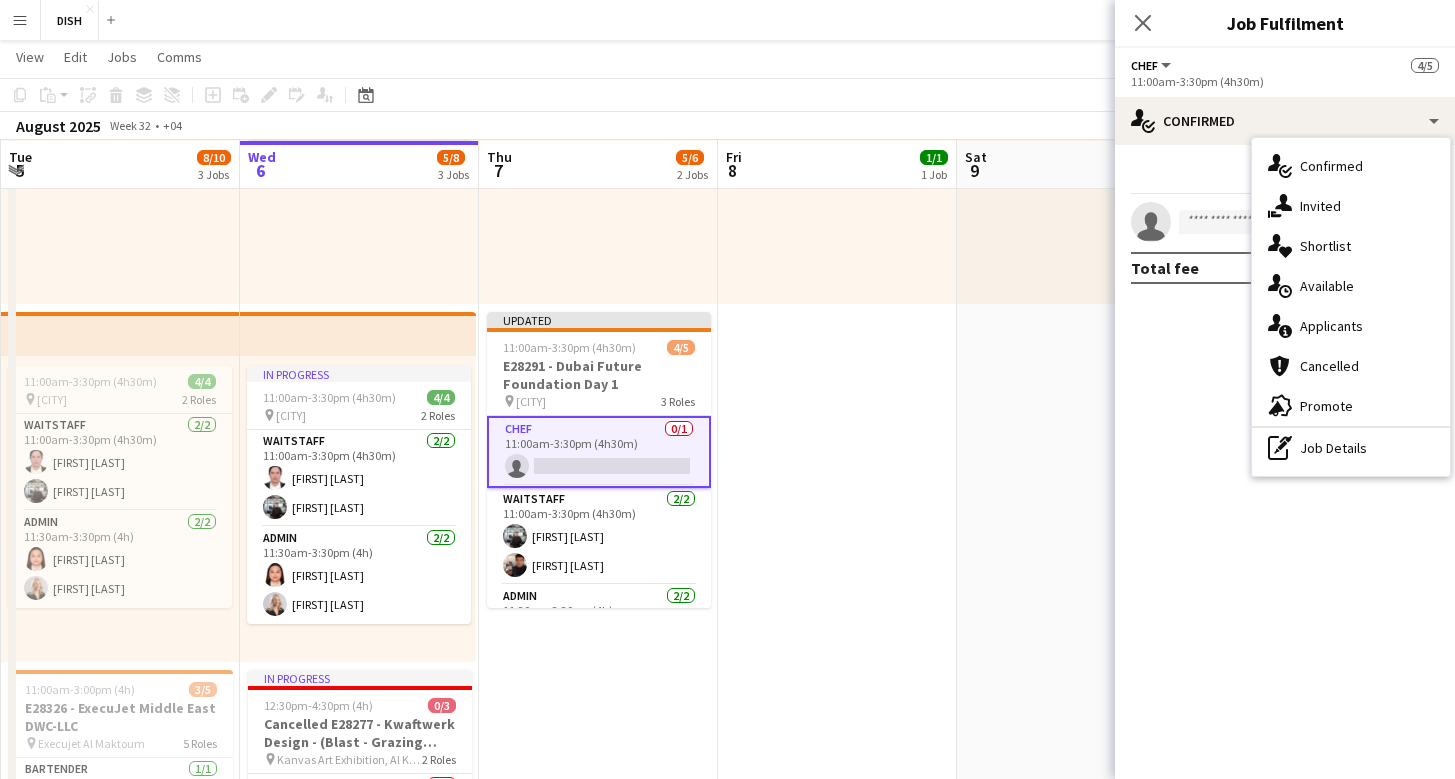 click on "Chef   0/1   11:00am-3:30pm (4h30m)
single-neutral-actions" at bounding box center [599, 452] 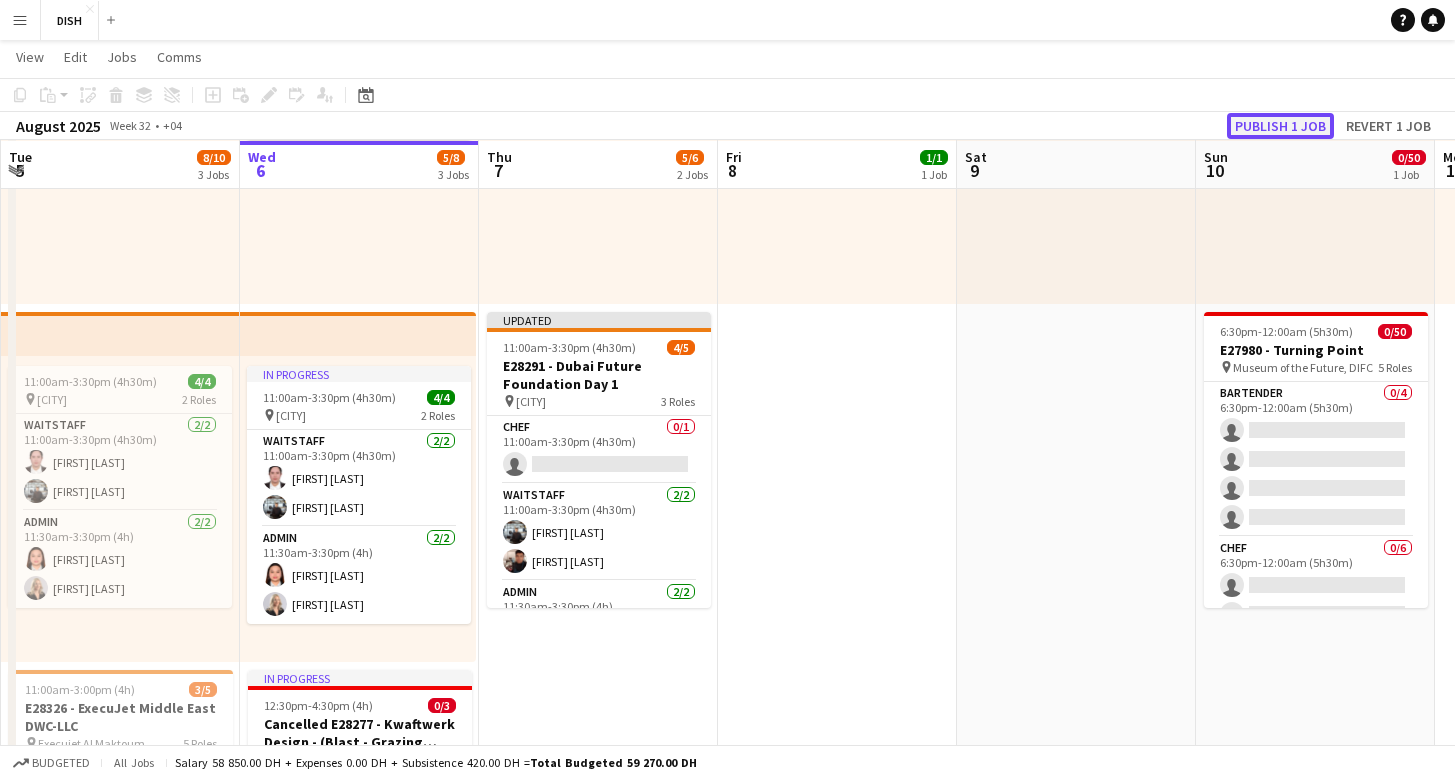 click on "Publish 1 job" 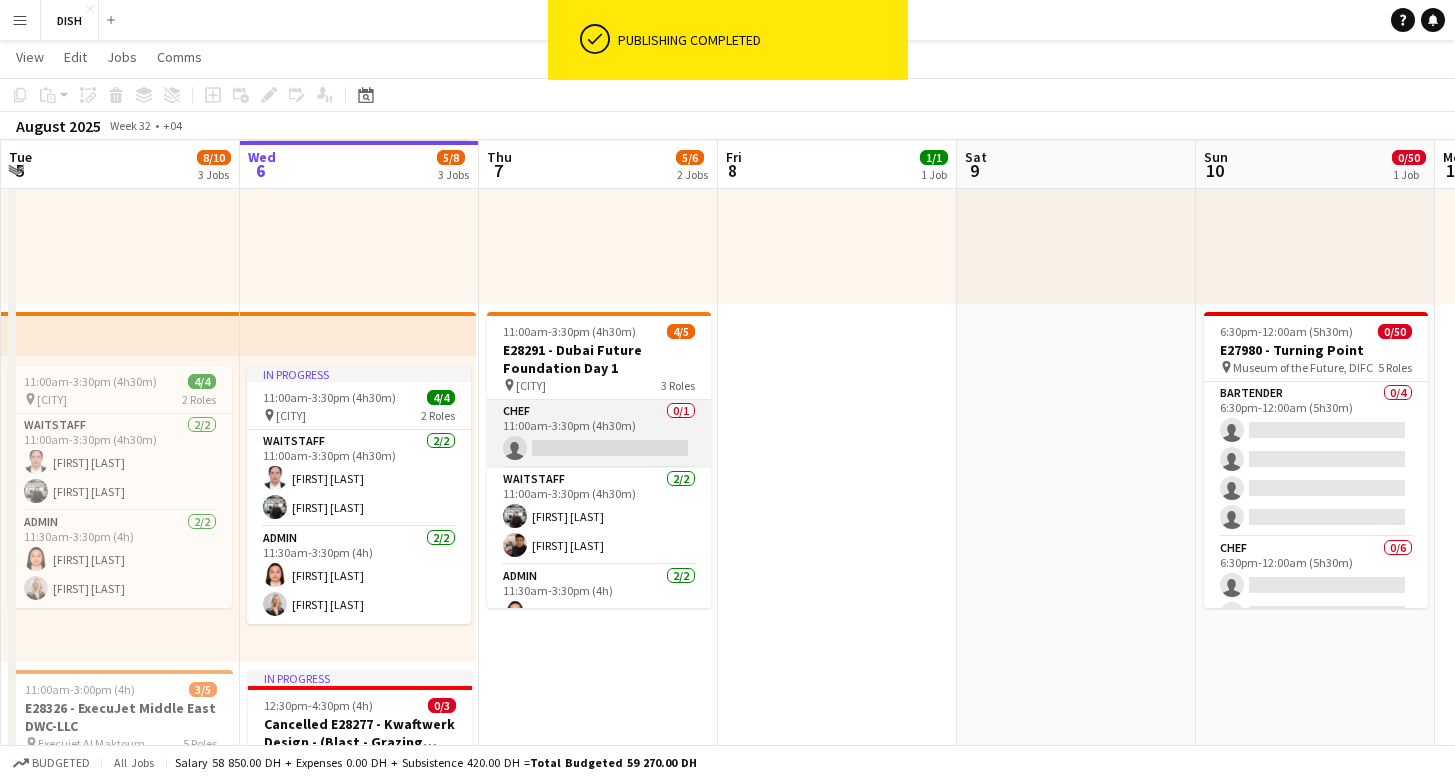 click on "Chef   0/1   11:00am-3:30pm (4h30m)
single-neutral-actions" at bounding box center [599, 434] 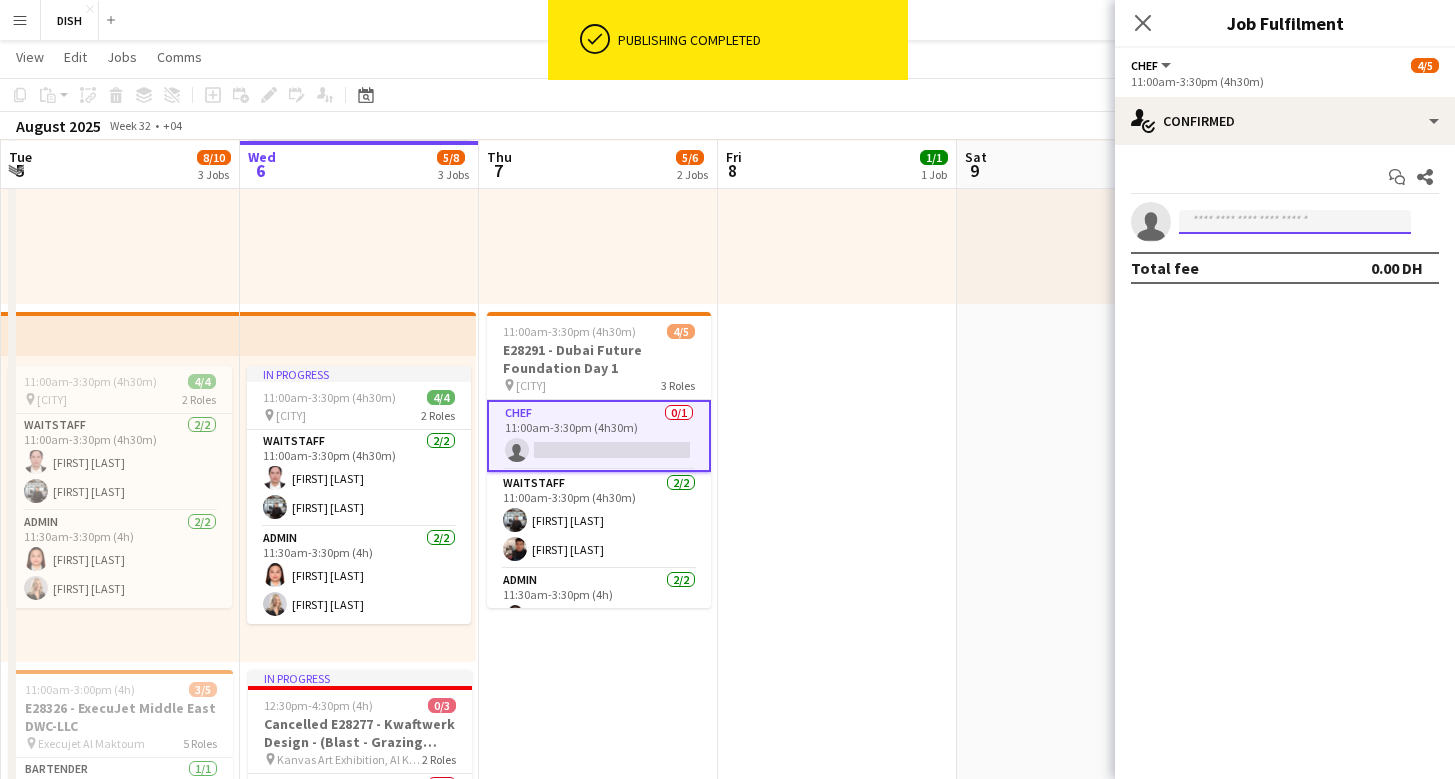 click at bounding box center (1295, 222) 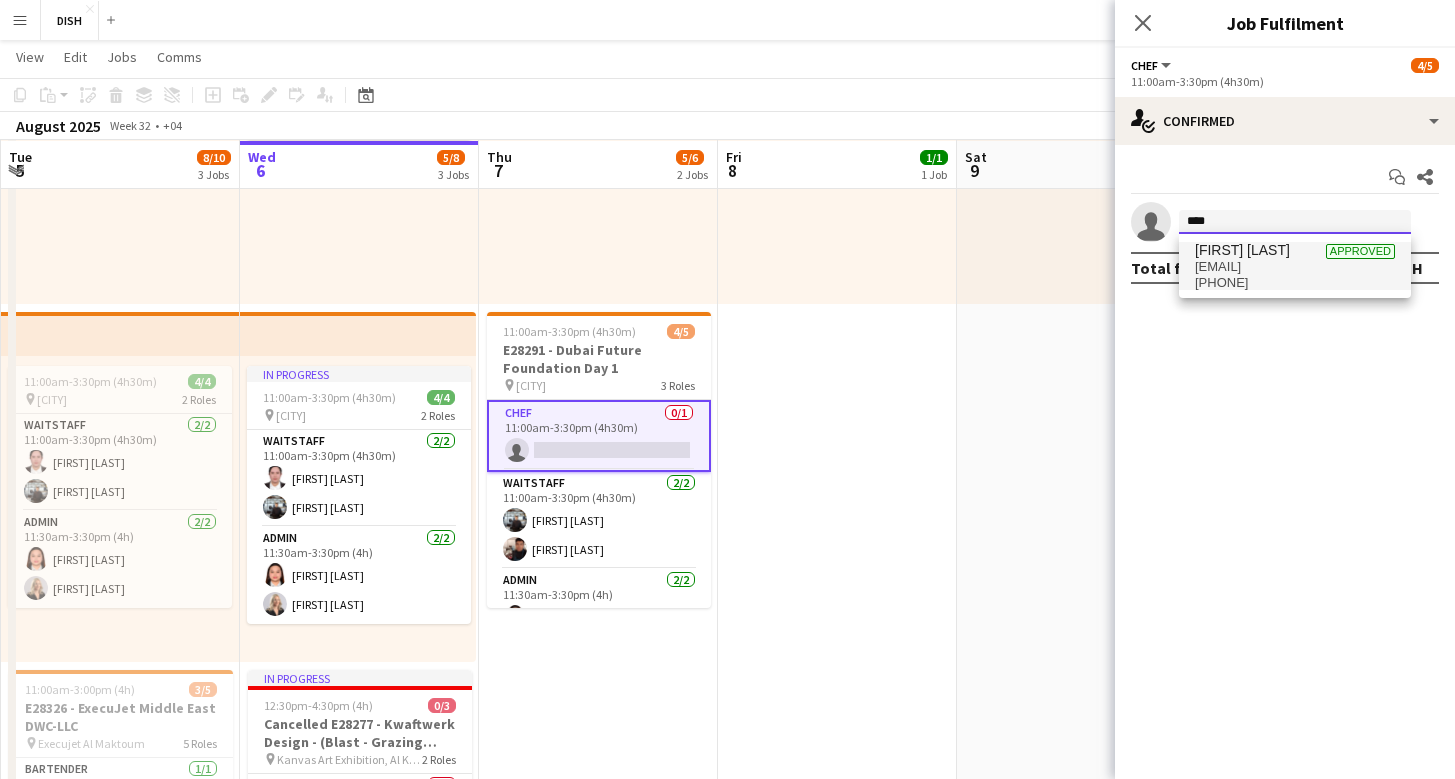 type on "****" 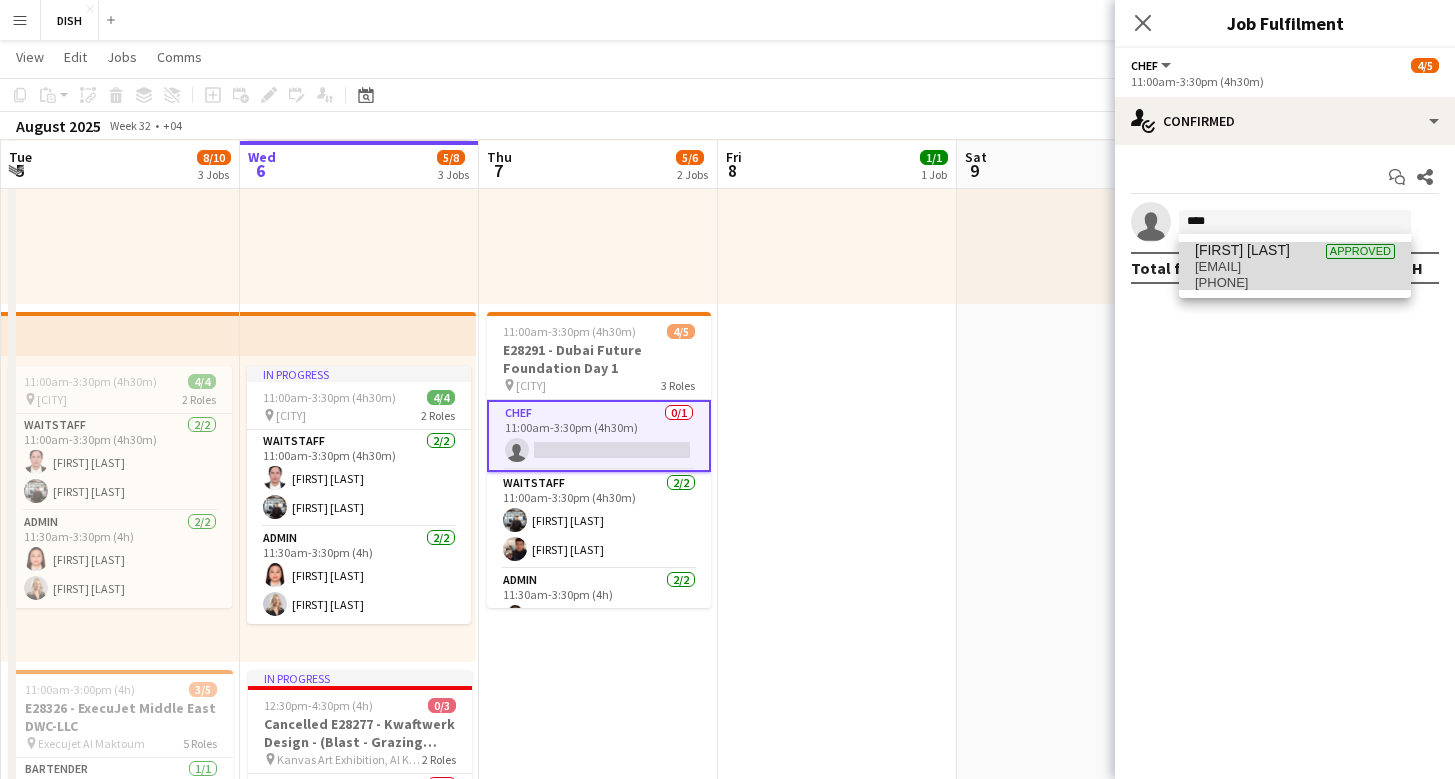 click on "[PHONE]" at bounding box center [1295, 283] 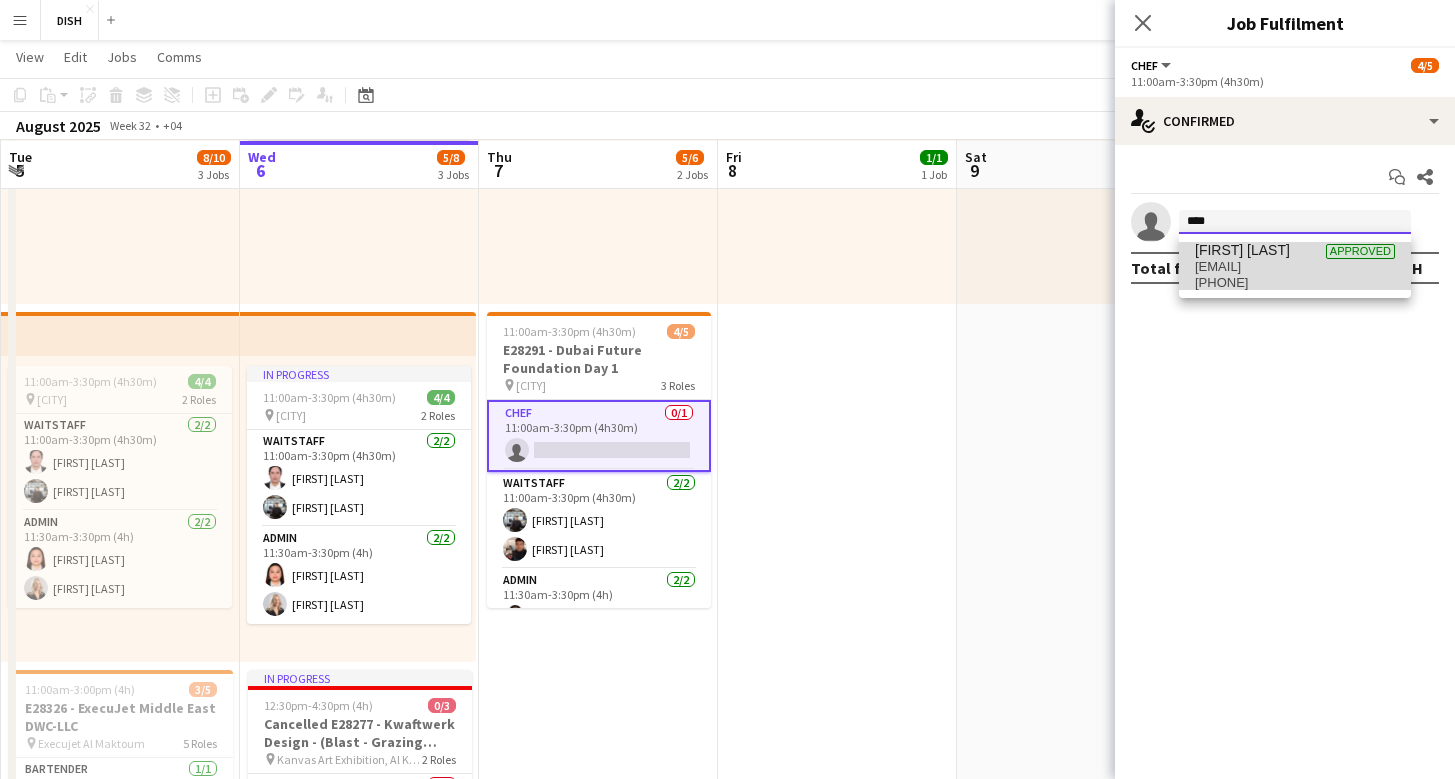 type 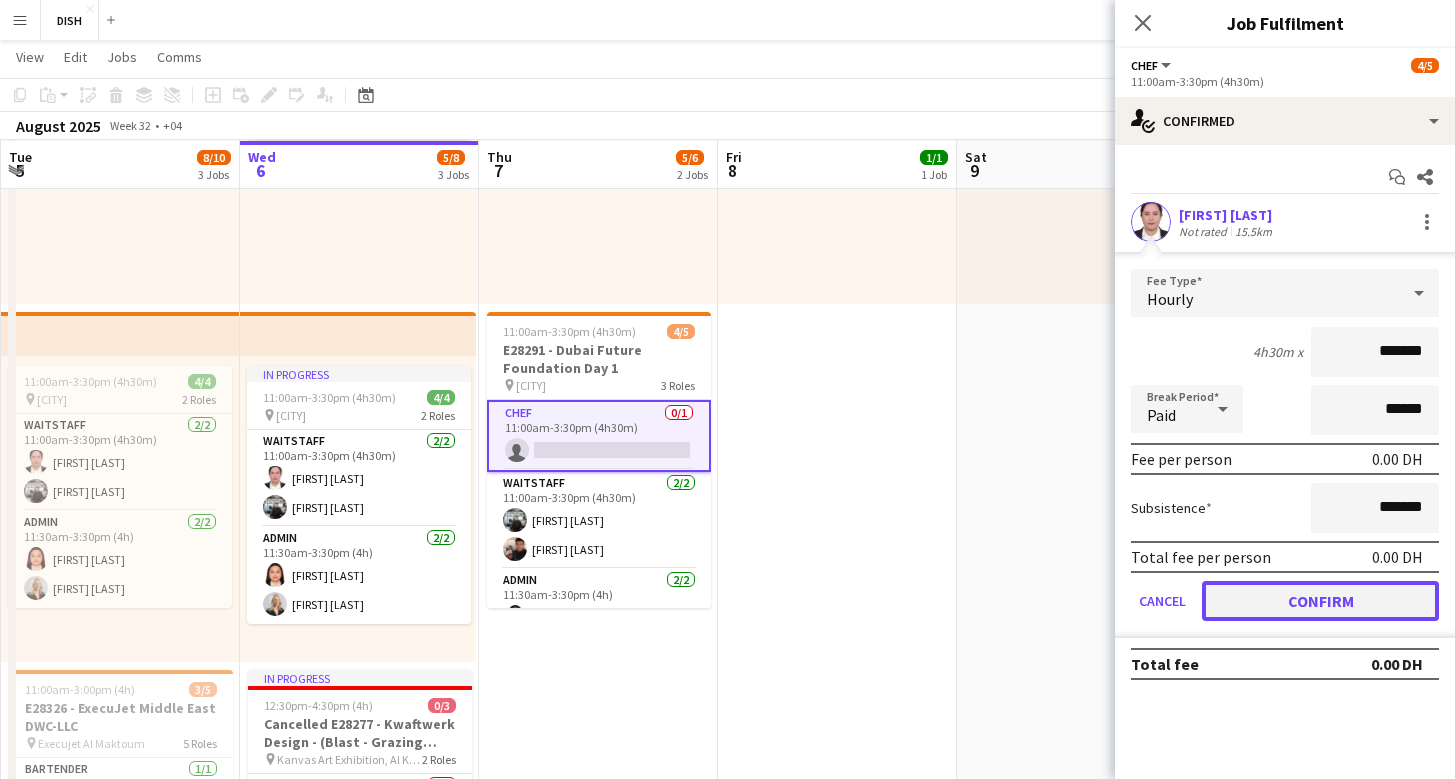 click on "Confirm" at bounding box center (1320, 601) 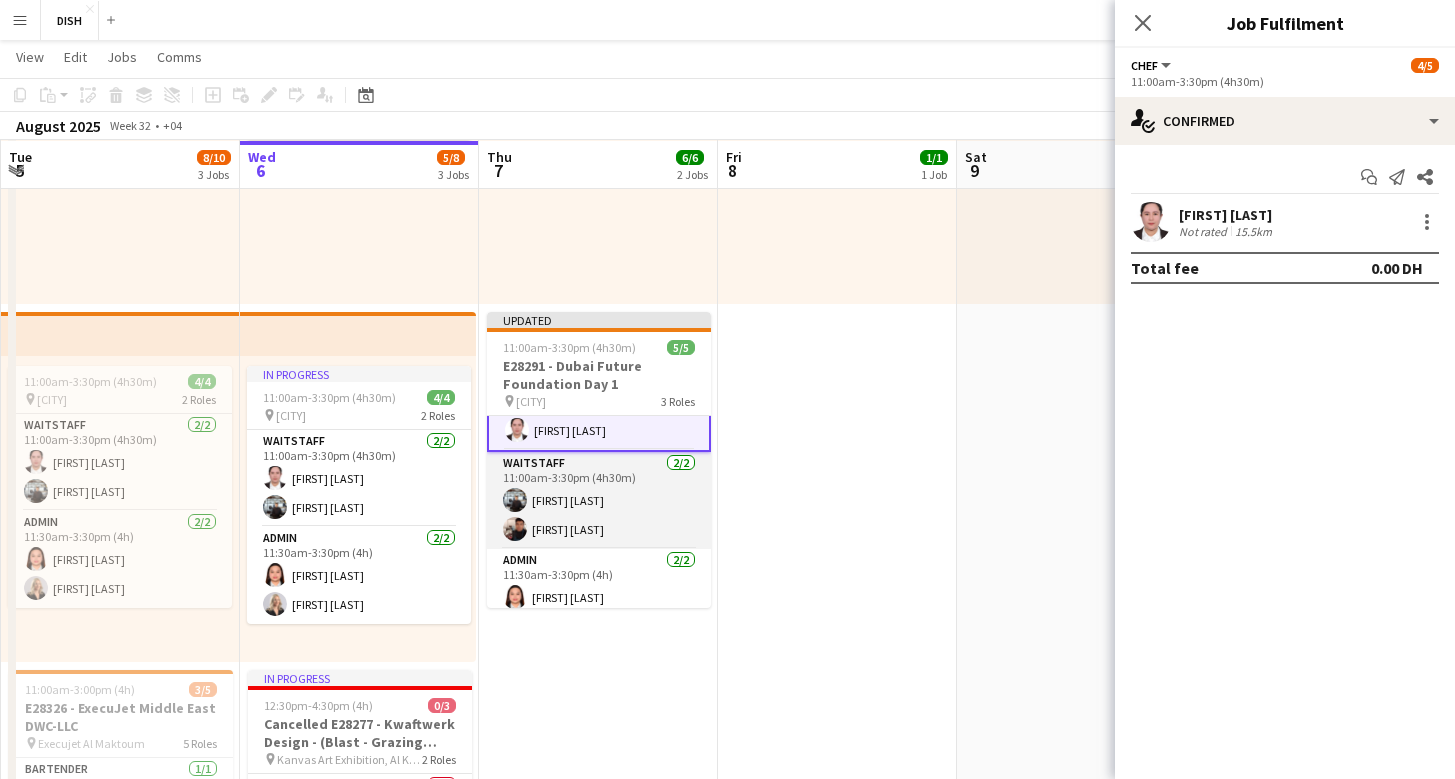 scroll, scrollTop: 74, scrollLeft: 0, axis: vertical 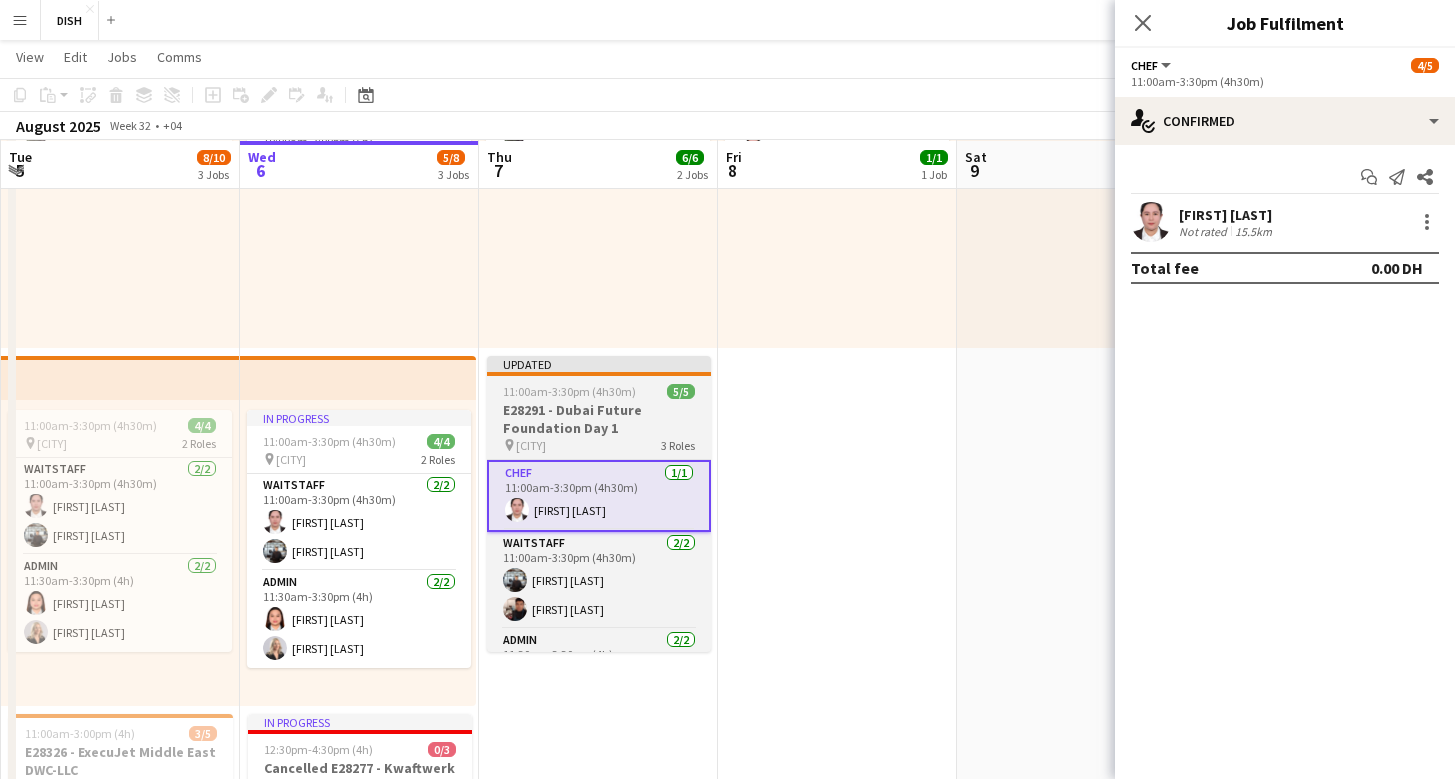 click on "E28291 - Dubai Future Foundation Day 1" at bounding box center (599, 419) 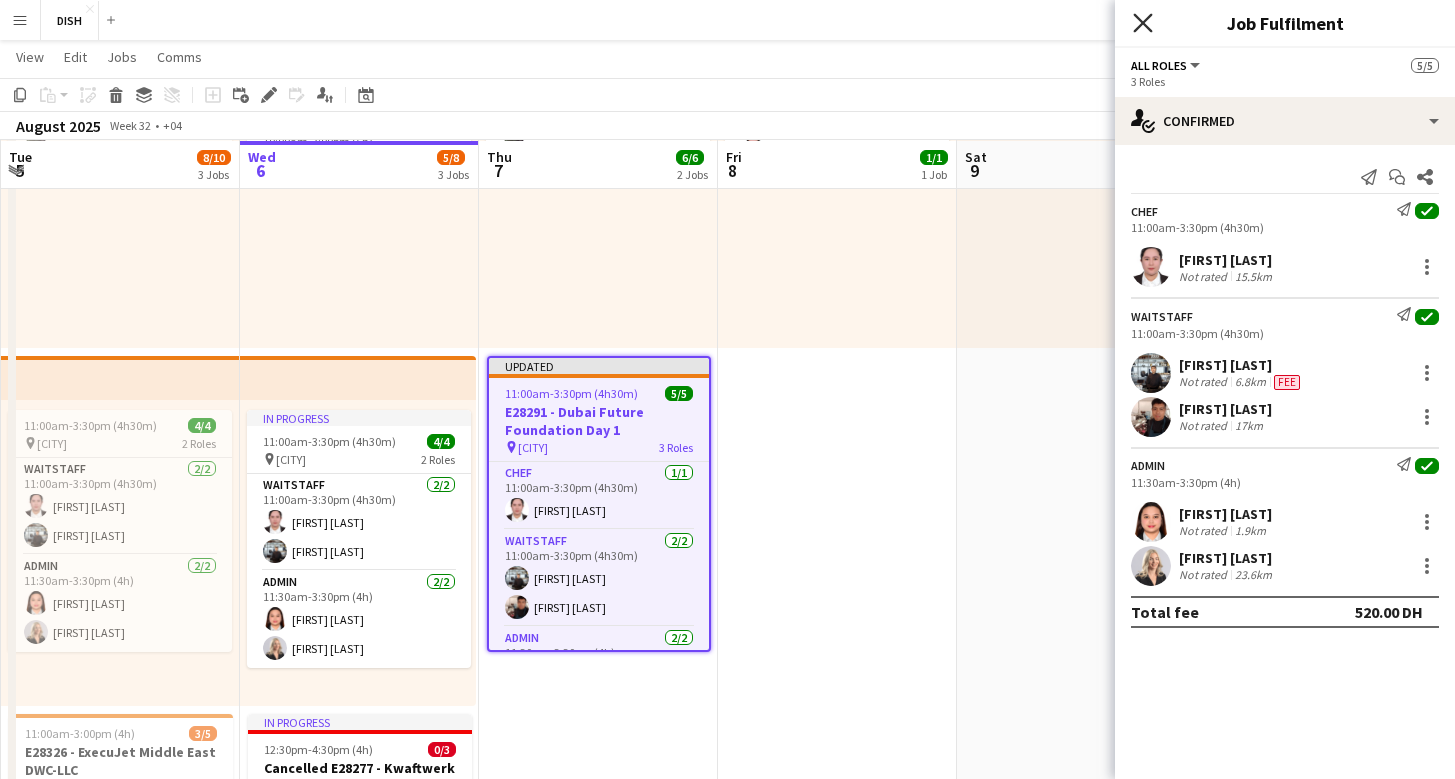 click 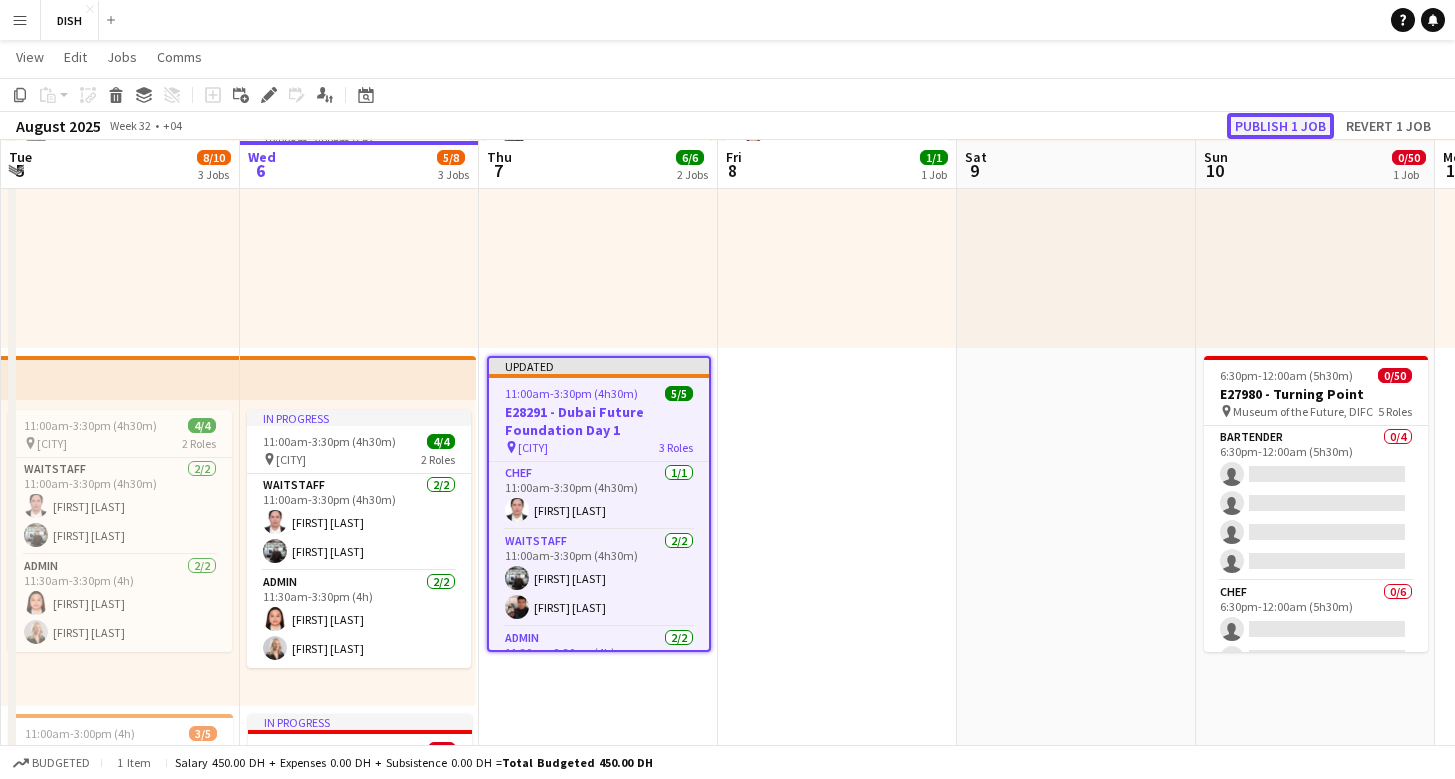 click on "Publish 1 job" 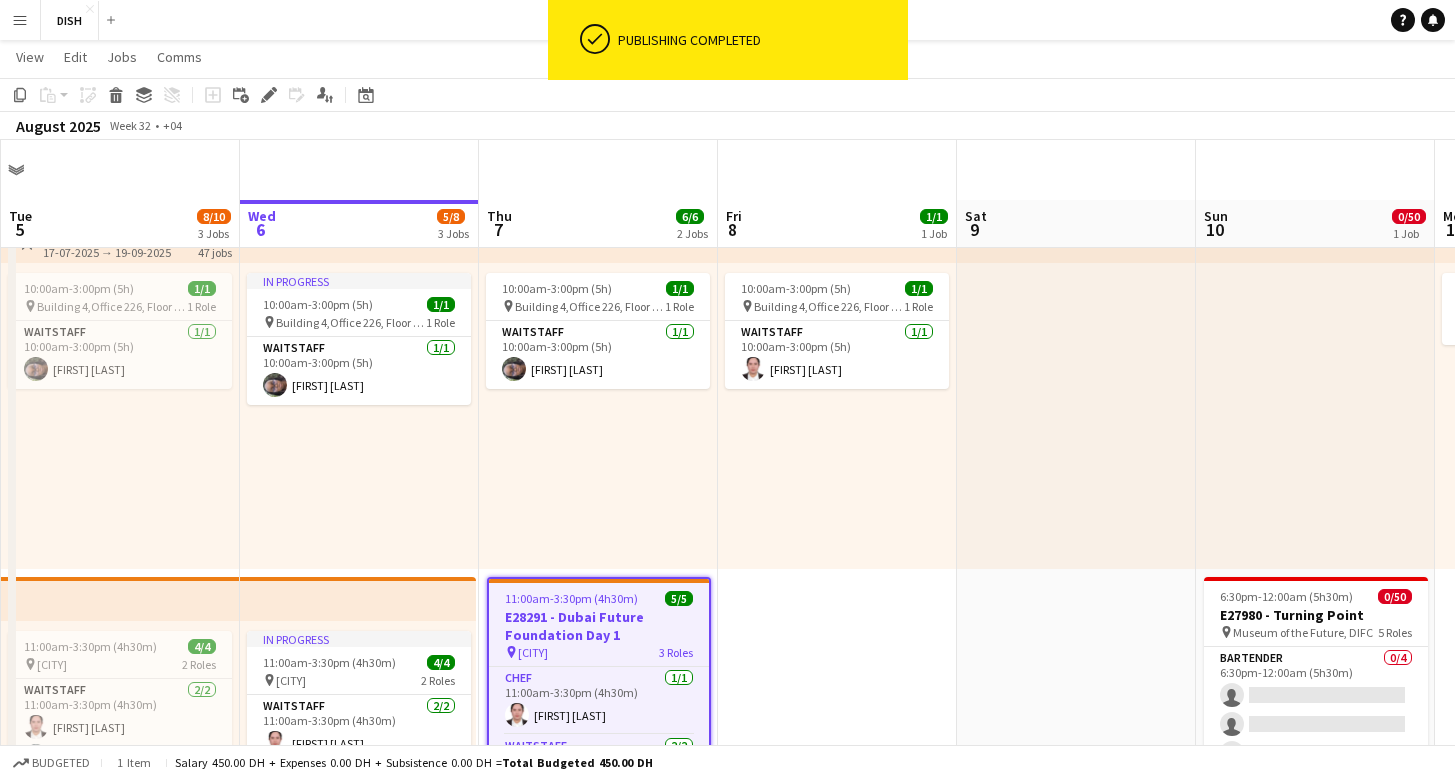 scroll, scrollTop: 0, scrollLeft: 0, axis: both 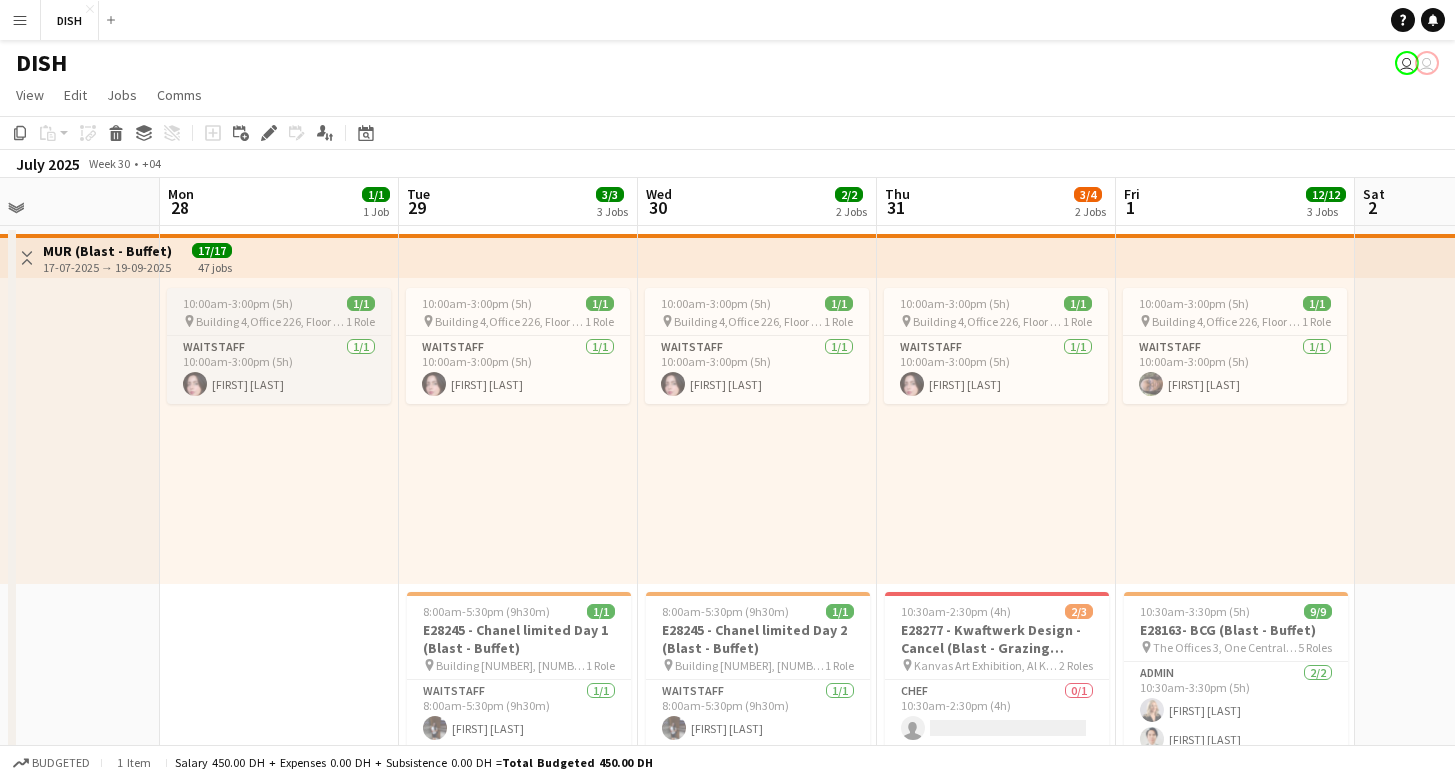 click on "10:00am-3:00pm (5h)    1/1" at bounding box center [279, 303] 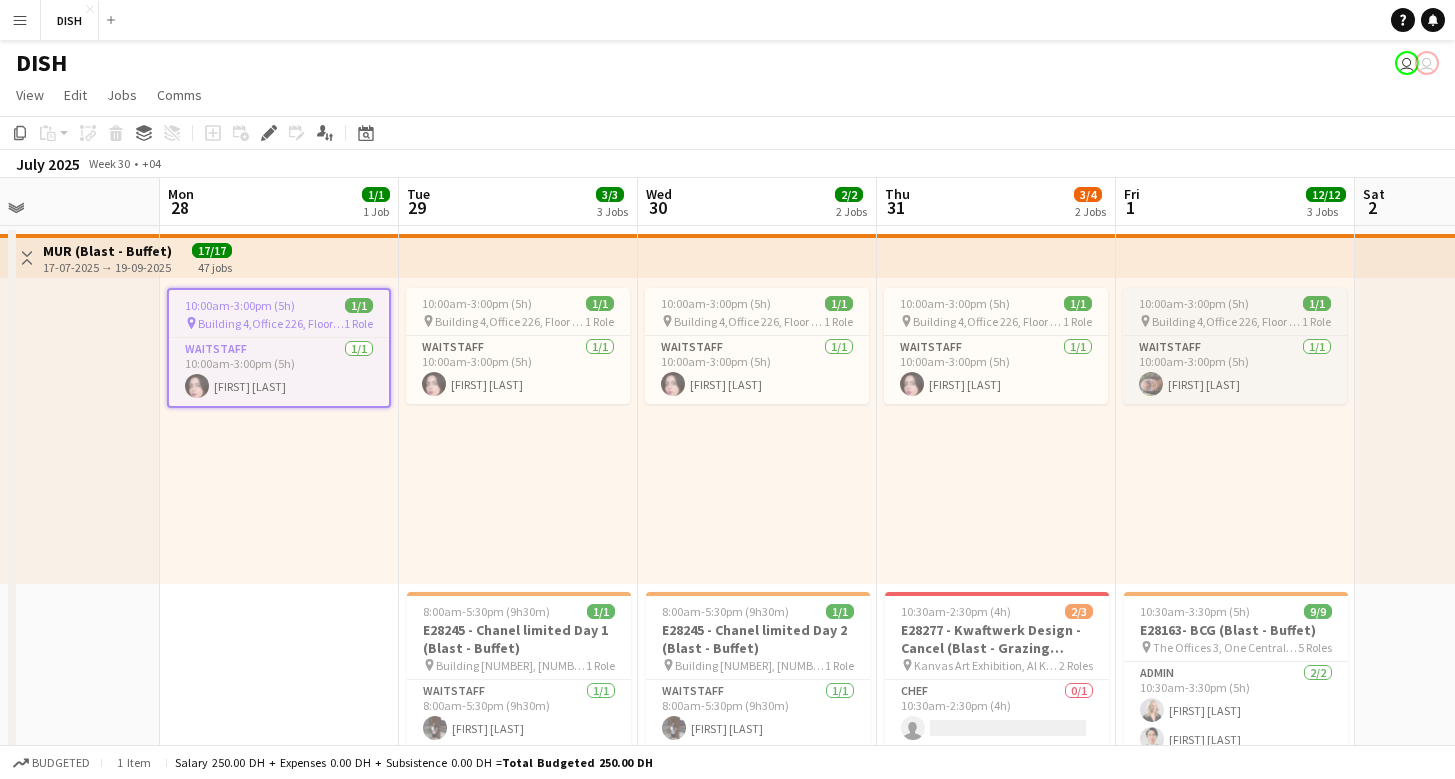 scroll, scrollTop: 0, scrollLeft: 556, axis: horizontal 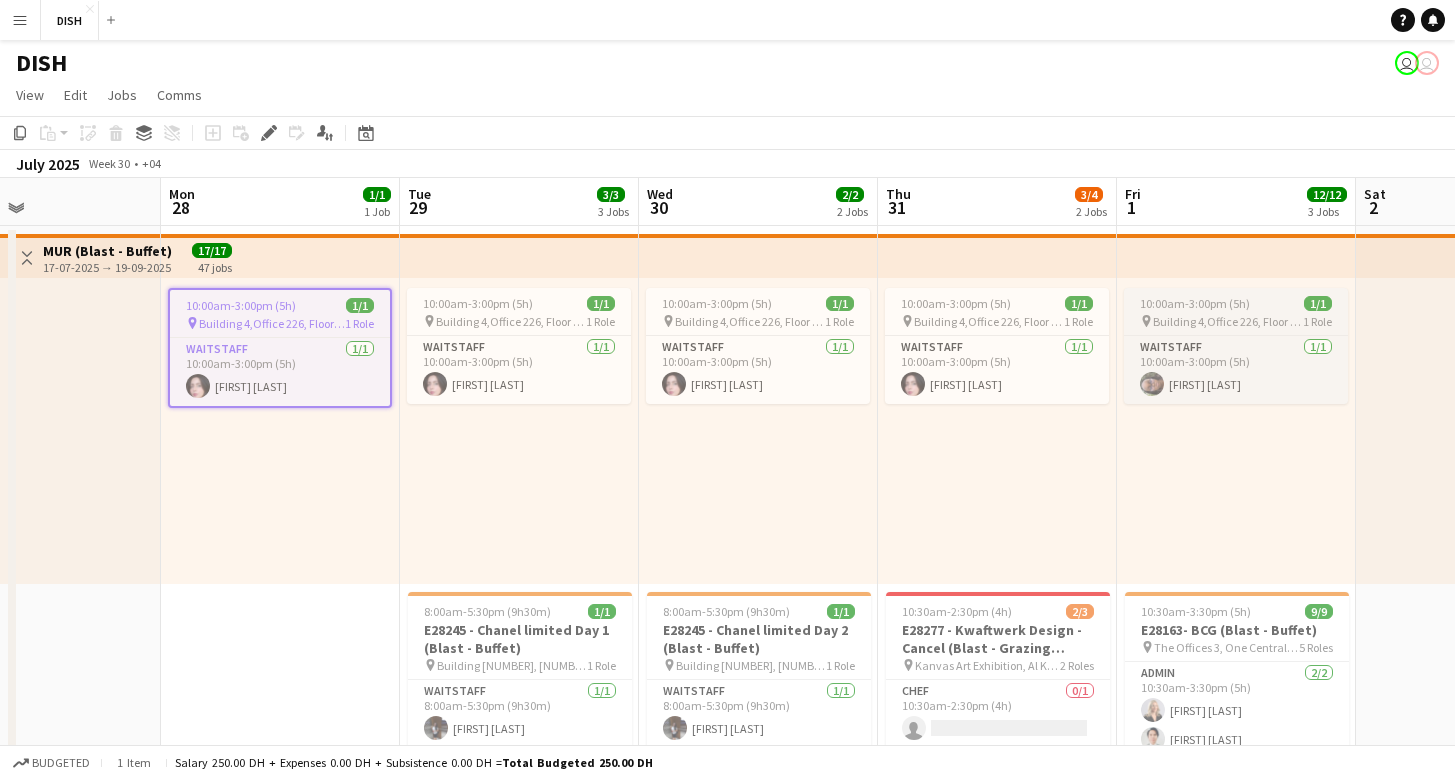 click on "10:00am-3:00pm (5h)" at bounding box center [1195, 303] 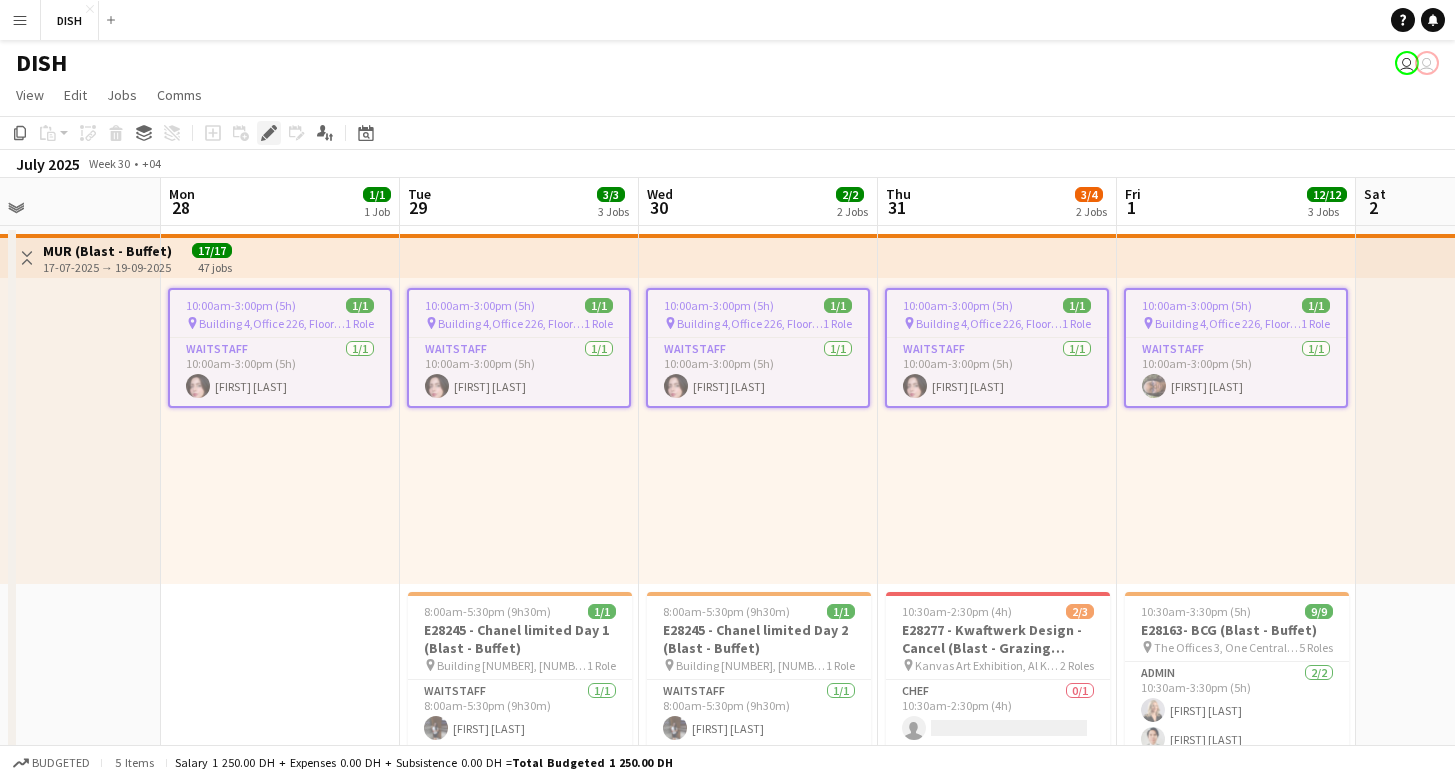 click on "Edit" 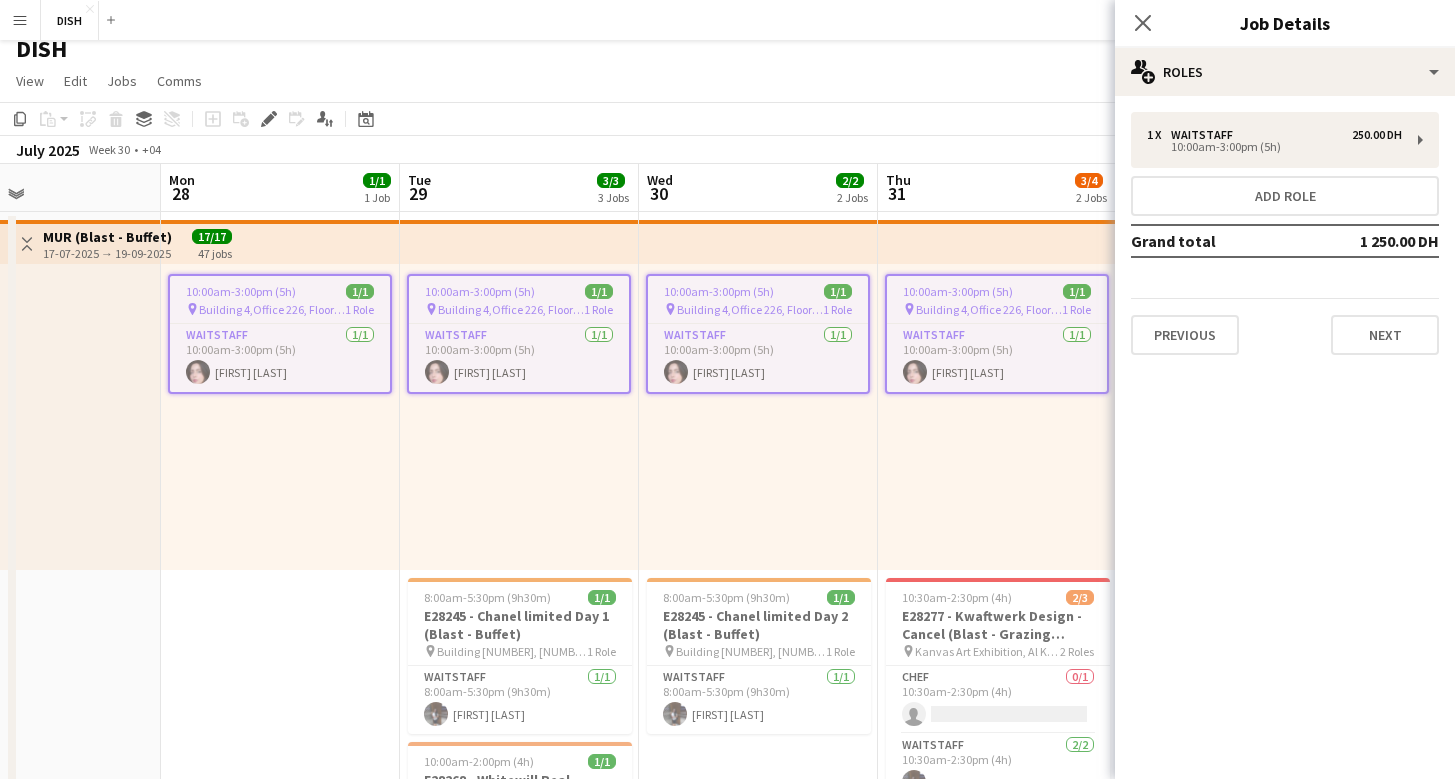 scroll, scrollTop: 33, scrollLeft: 0, axis: vertical 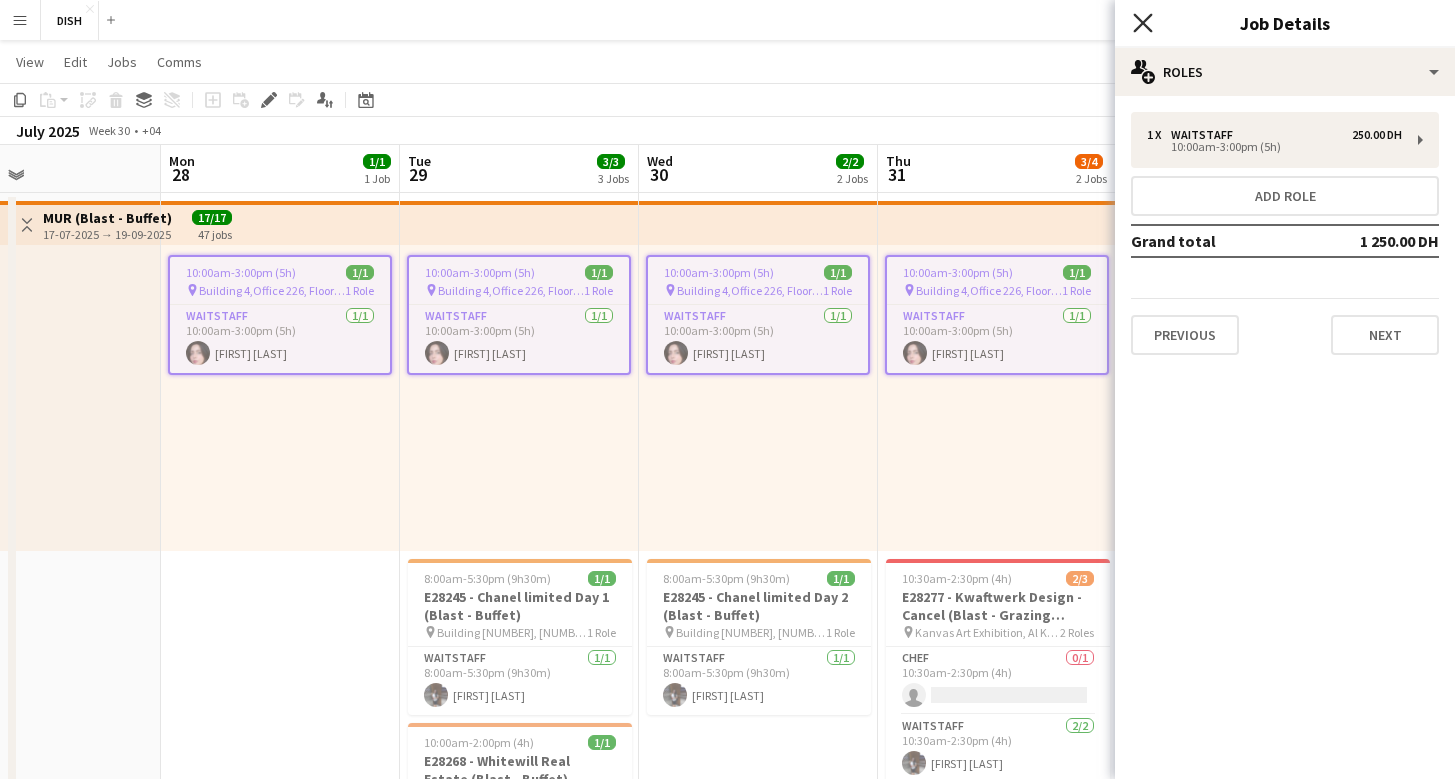 click 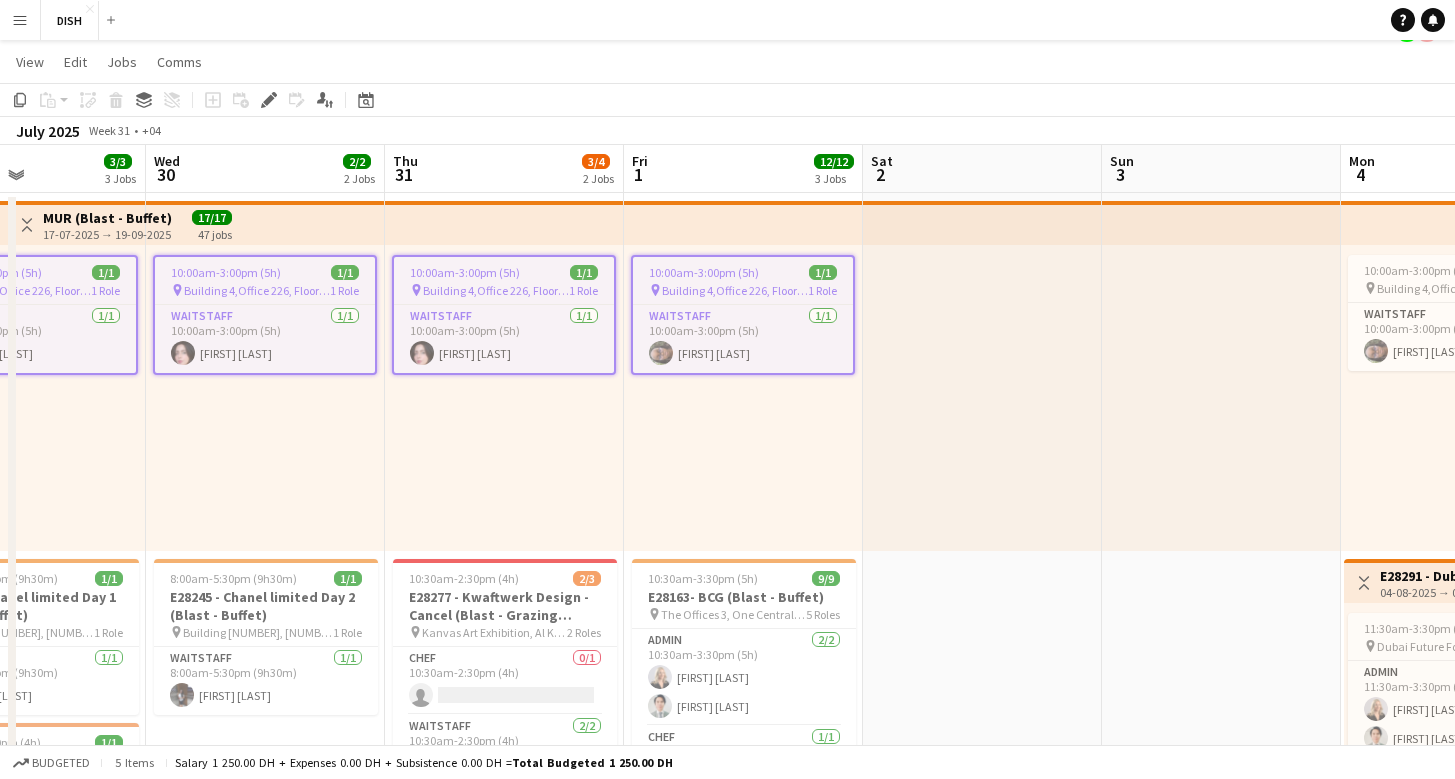 scroll, scrollTop: 0, scrollLeft: 575, axis: horizontal 